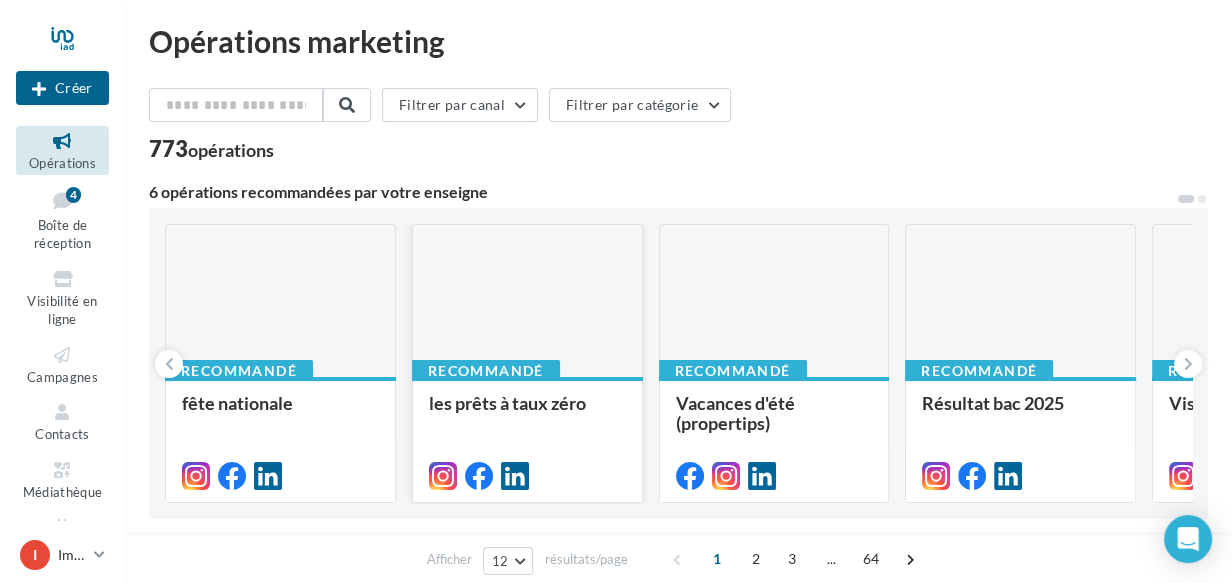scroll, scrollTop: 0, scrollLeft: 0, axis: both 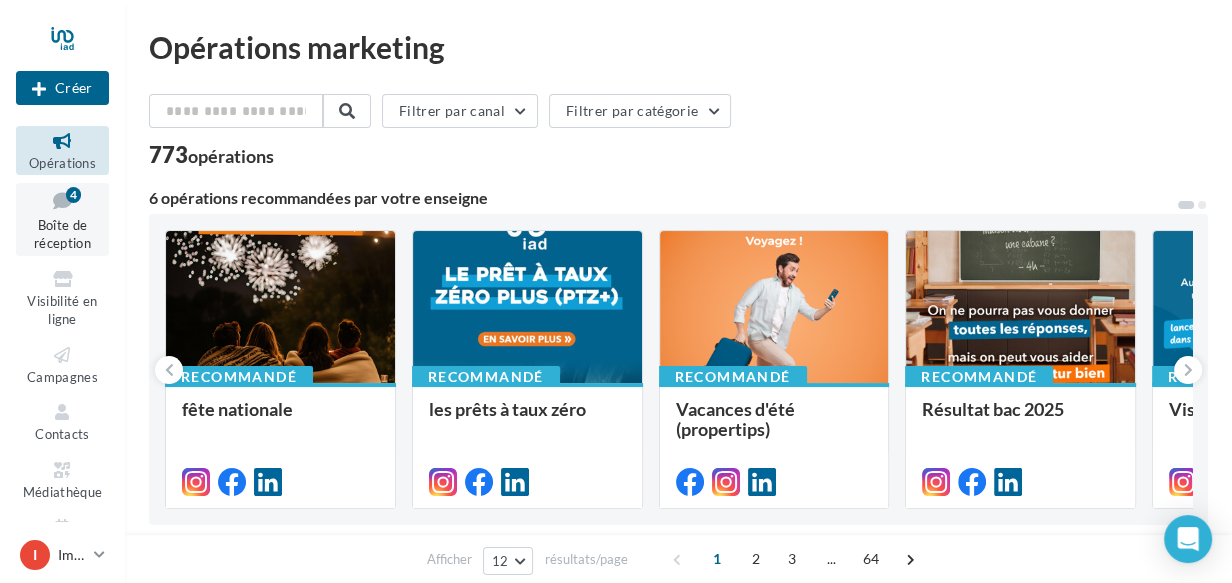 click at bounding box center [62, 200] 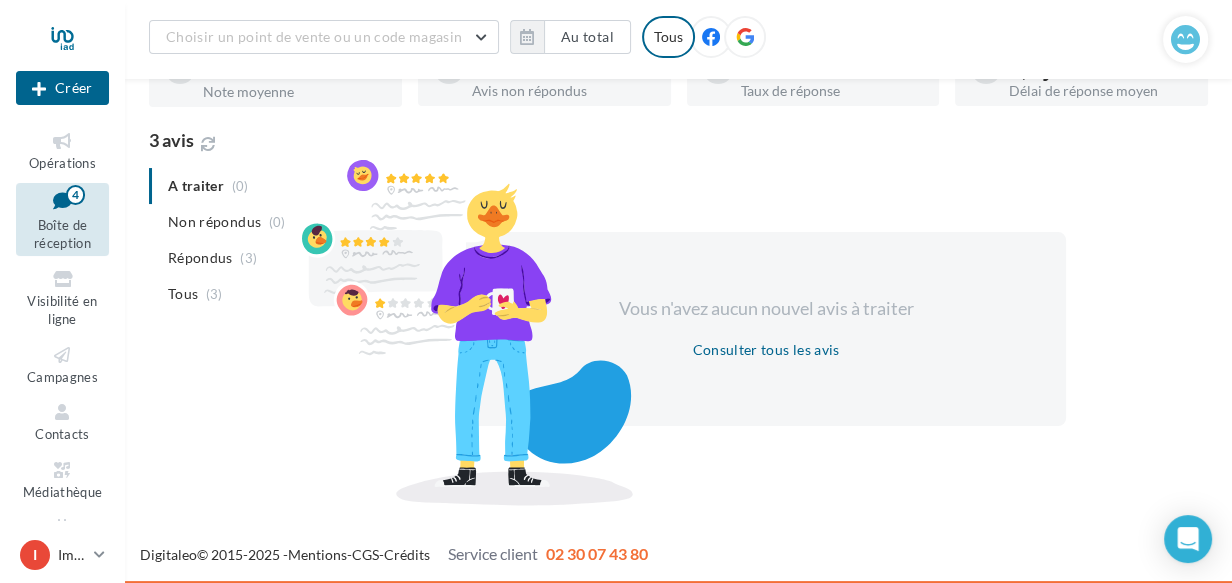 scroll, scrollTop: 0, scrollLeft: 0, axis: both 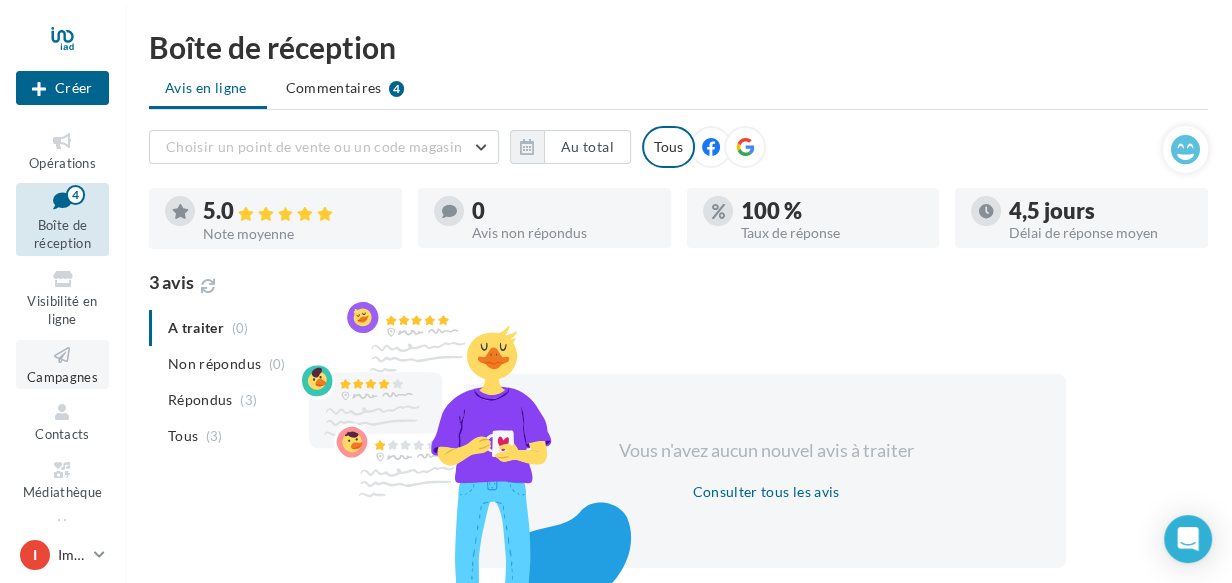 click on "Campagnes" at bounding box center (62, 377) 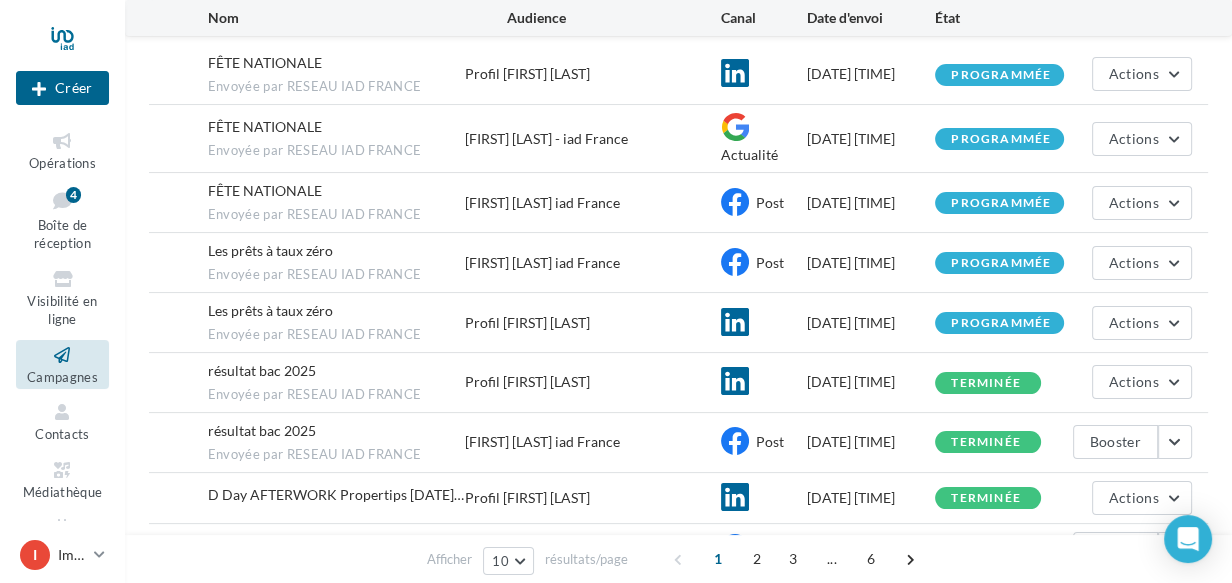 scroll, scrollTop: 363, scrollLeft: 0, axis: vertical 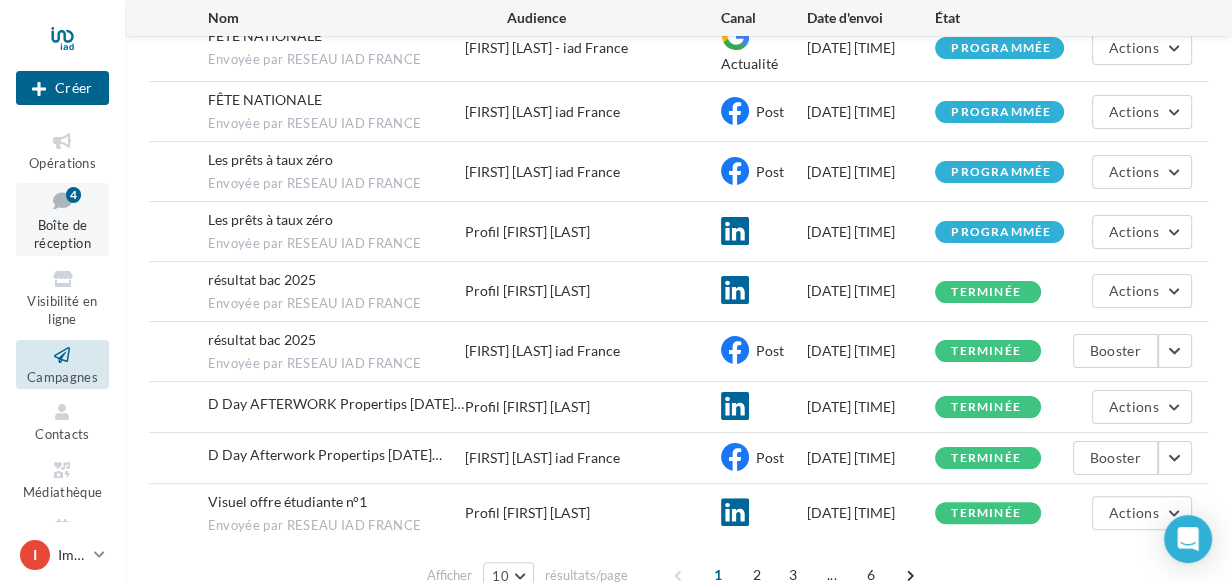 click on "4" at bounding box center (73, 195) 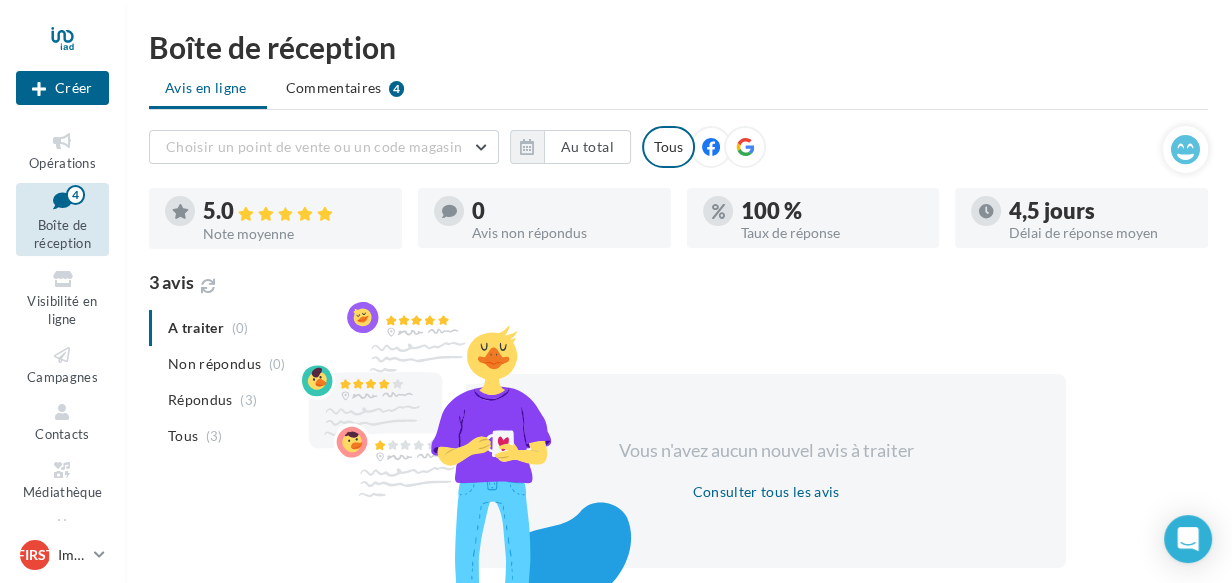 scroll, scrollTop: 0, scrollLeft: 0, axis: both 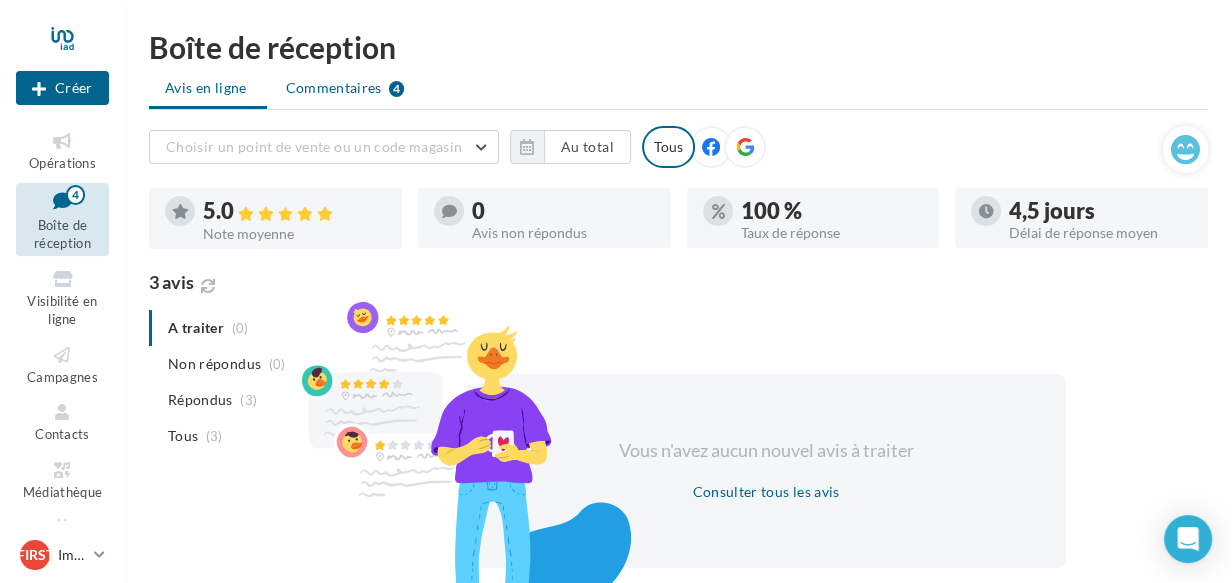 click on "Commentaires" at bounding box center (206, 88) 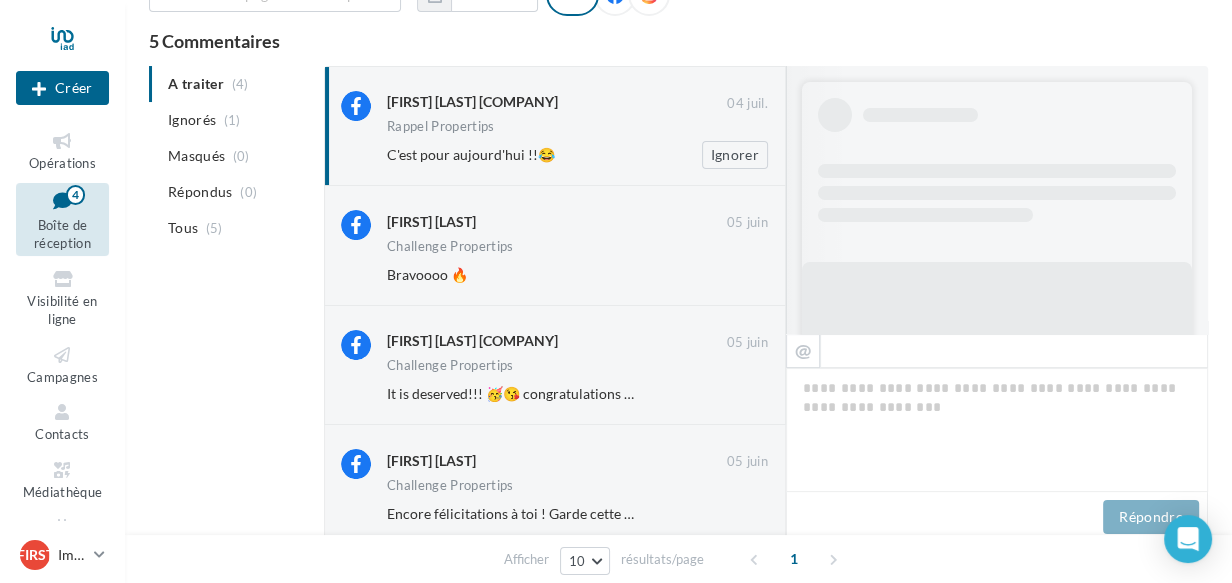 scroll, scrollTop: 181, scrollLeft: 0, axis: vertical 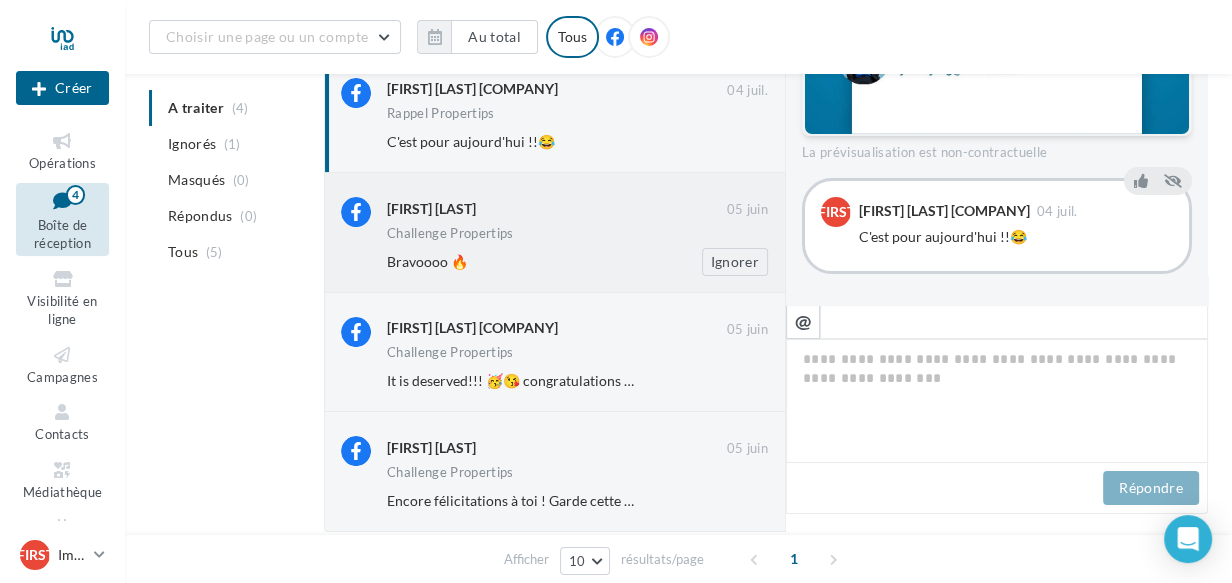 click on "Bravoooo 🔥" at bounding box center [512, 262] 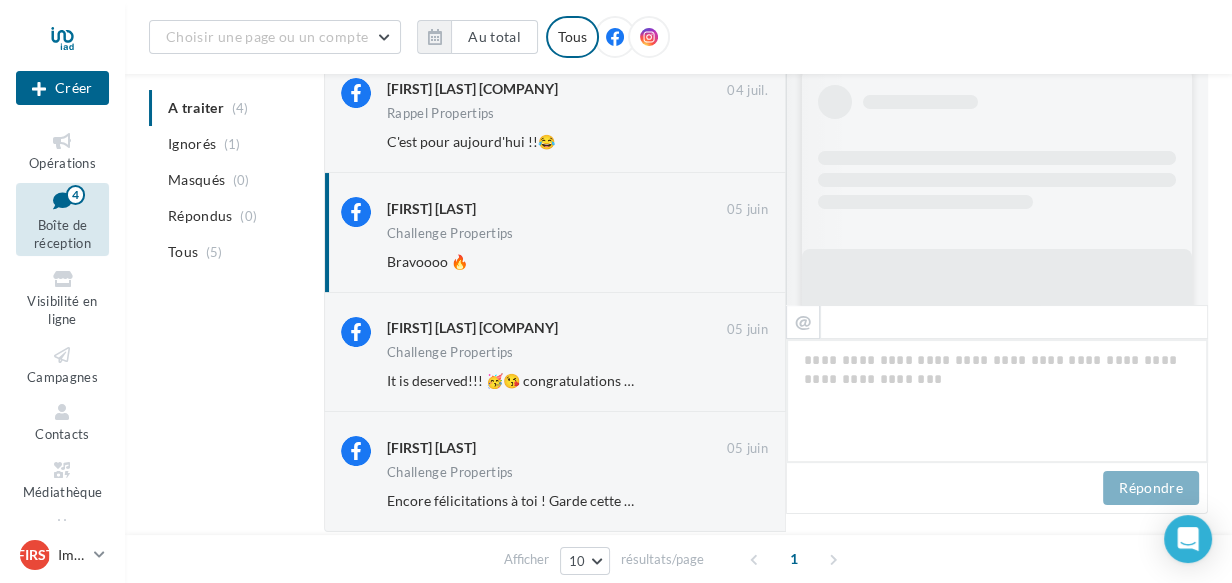 scroll, scrollTop: 1258, scrollLeft: 0, axis: vertical 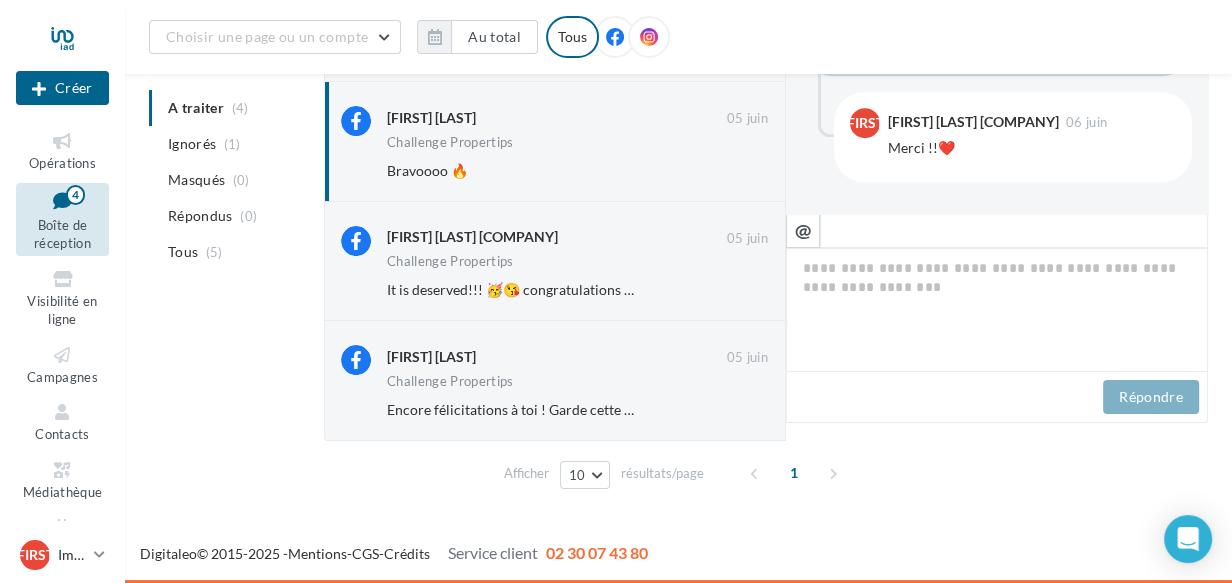 click on "Nouvelle campagne
Créer
Opérations
Boîte de réception
4
Visibilité en ligne
Campagnes
Contacts
Médiathèque
Calendrier" at bounding box center [616, 171] 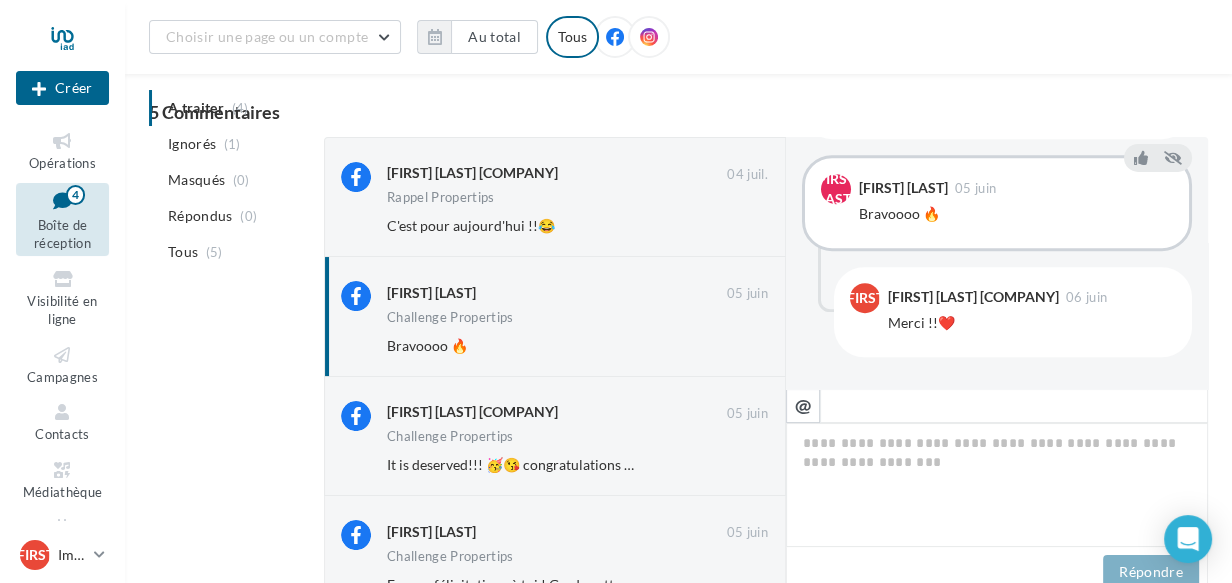 scroll, scrollTop: 0, scrollLeft: 0, axis: both 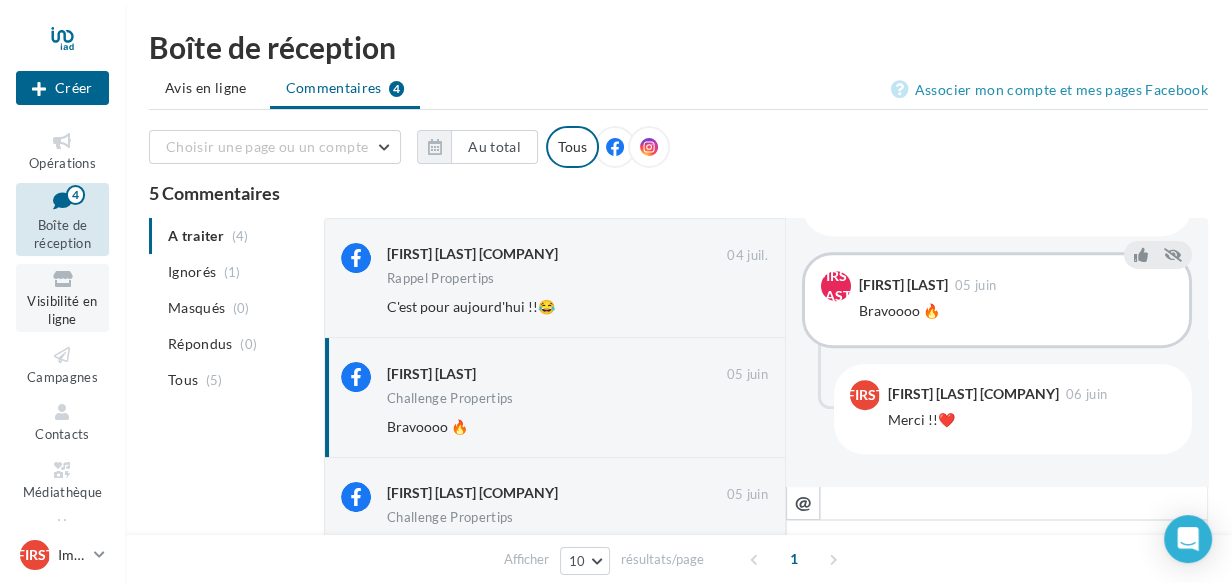 click on "Visibilité en ligne" at bounding box center (62, 310) 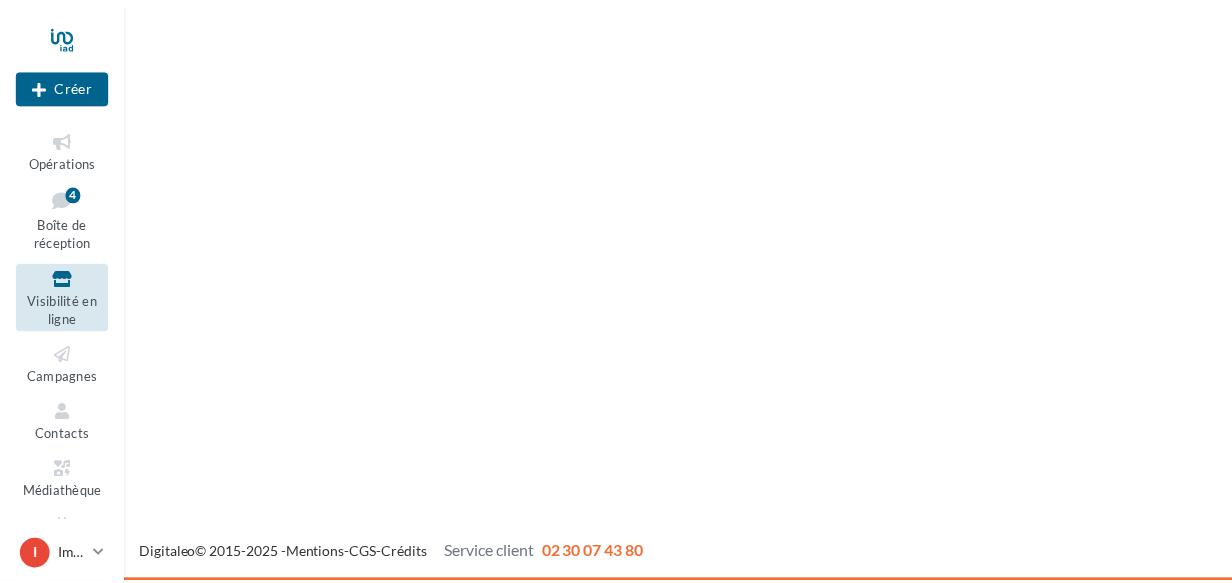 scroll, scrollTop: 0, scrollLeft: 0, axis: both 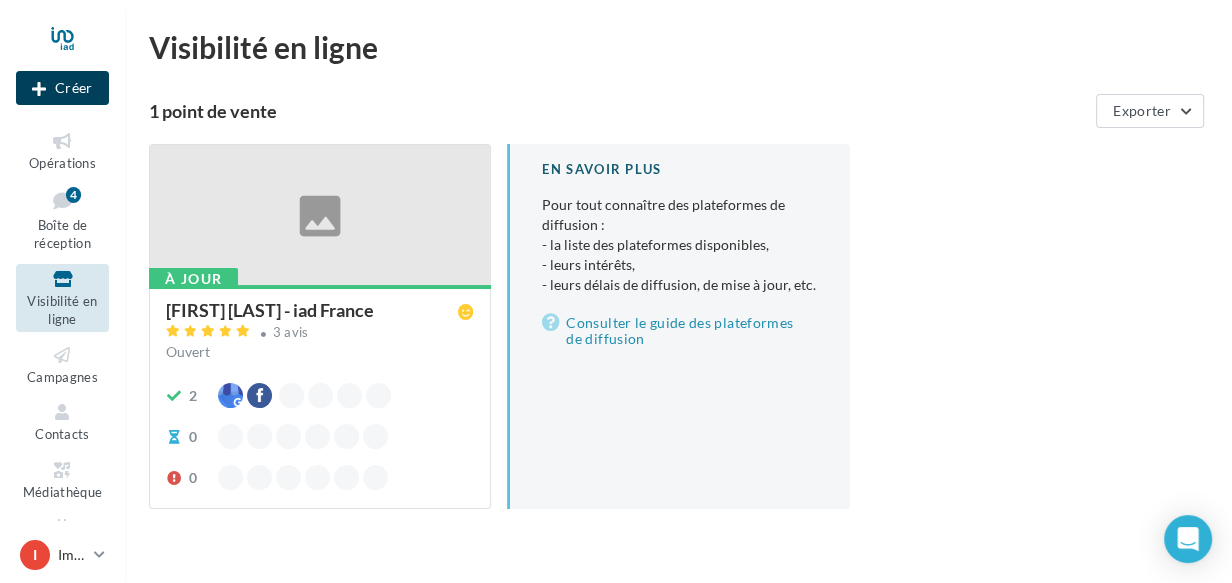 click on "Créer" at bounding box center [62, 88] 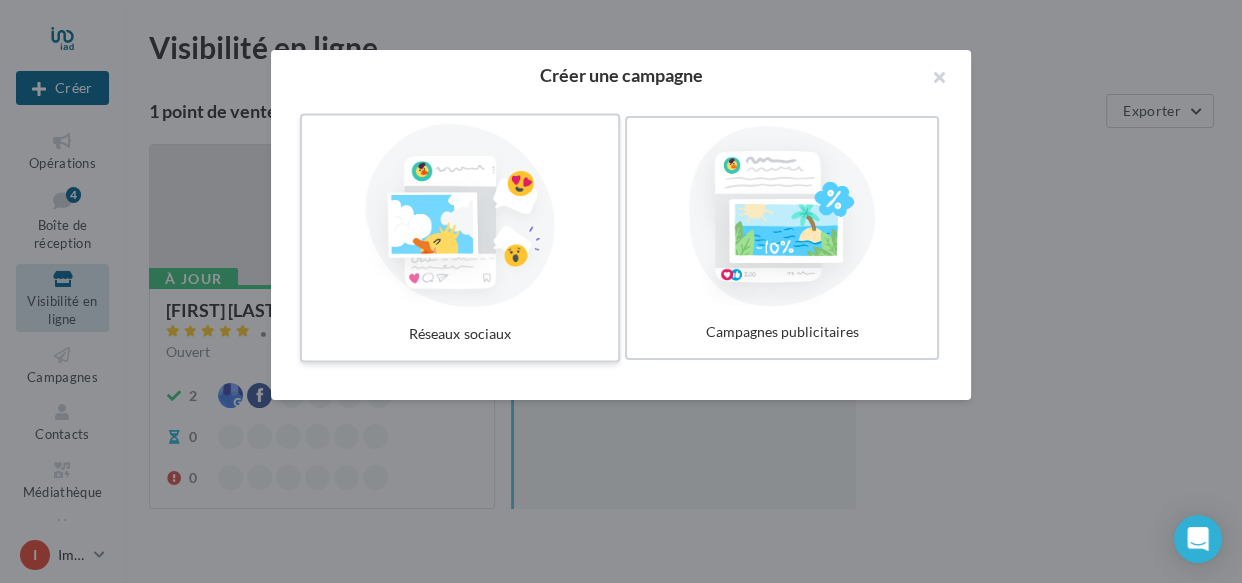 click at bounding box center (460, 216) 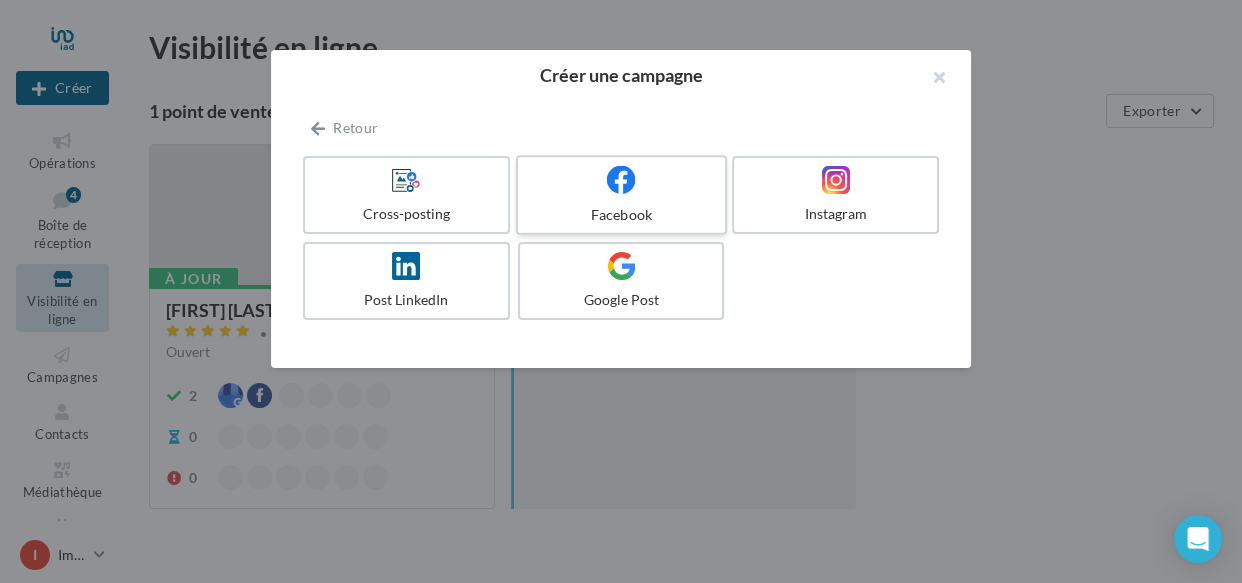 click on "Facebook" at bounding box center [621, 214] 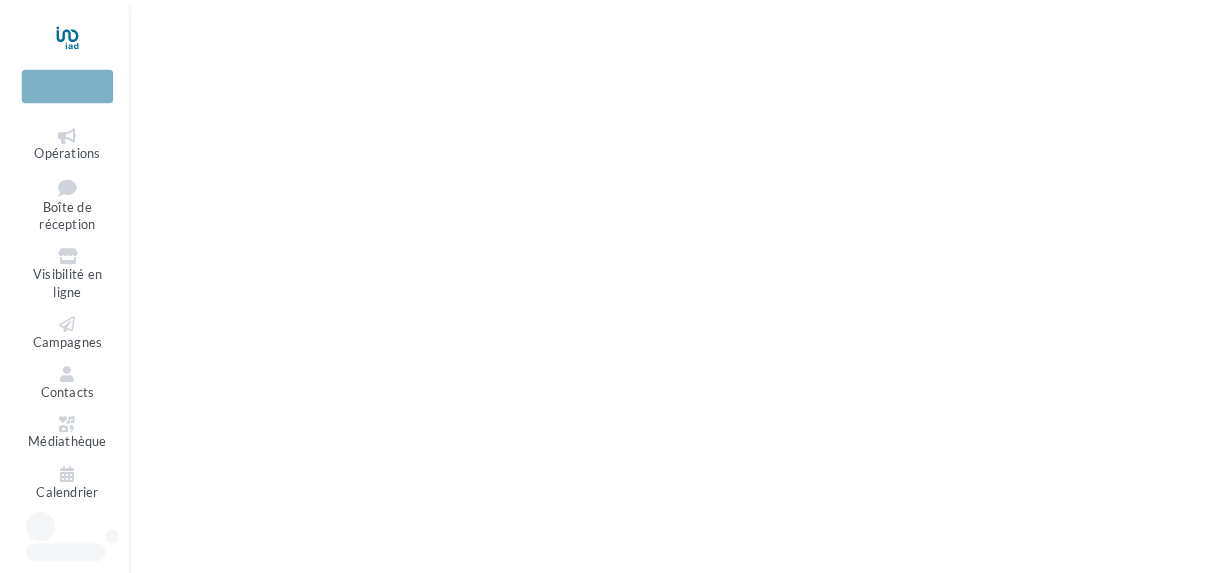 scroll, scrollTop: 0, scrollLeft: 0, axis: both 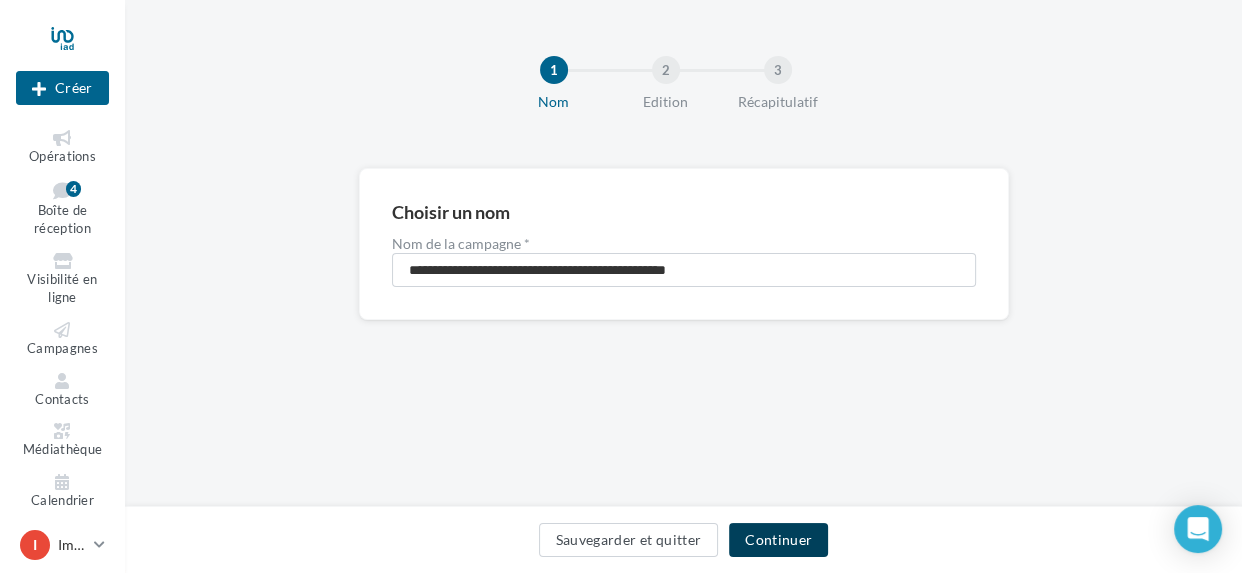 click on "Continuer" at bounding box center [778, 540] 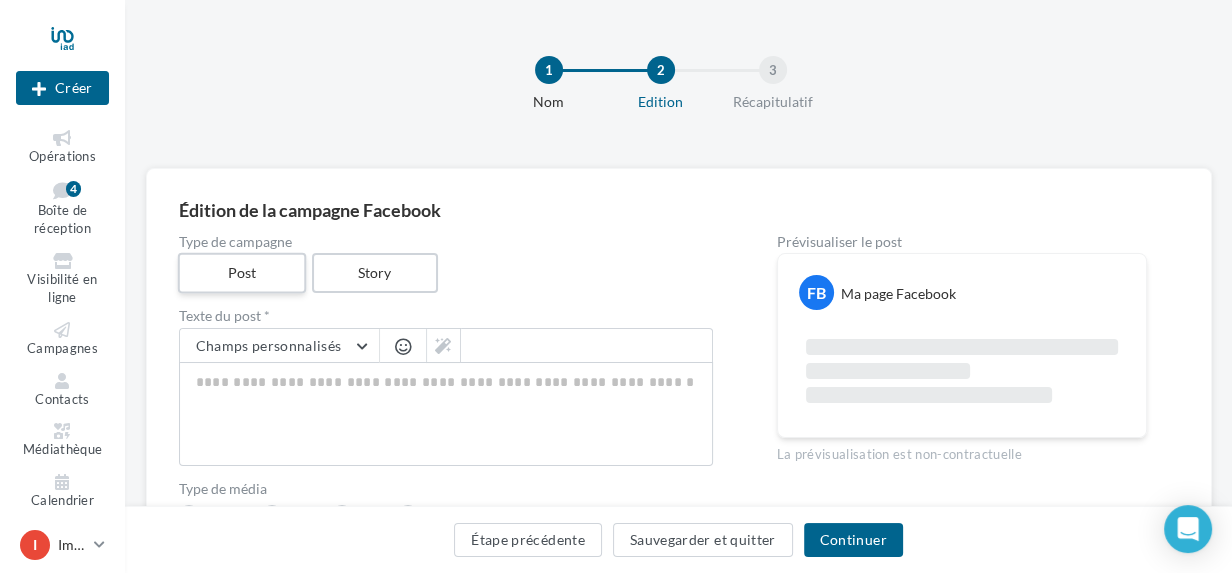 click on "Post" at bounding box center (241, 273) 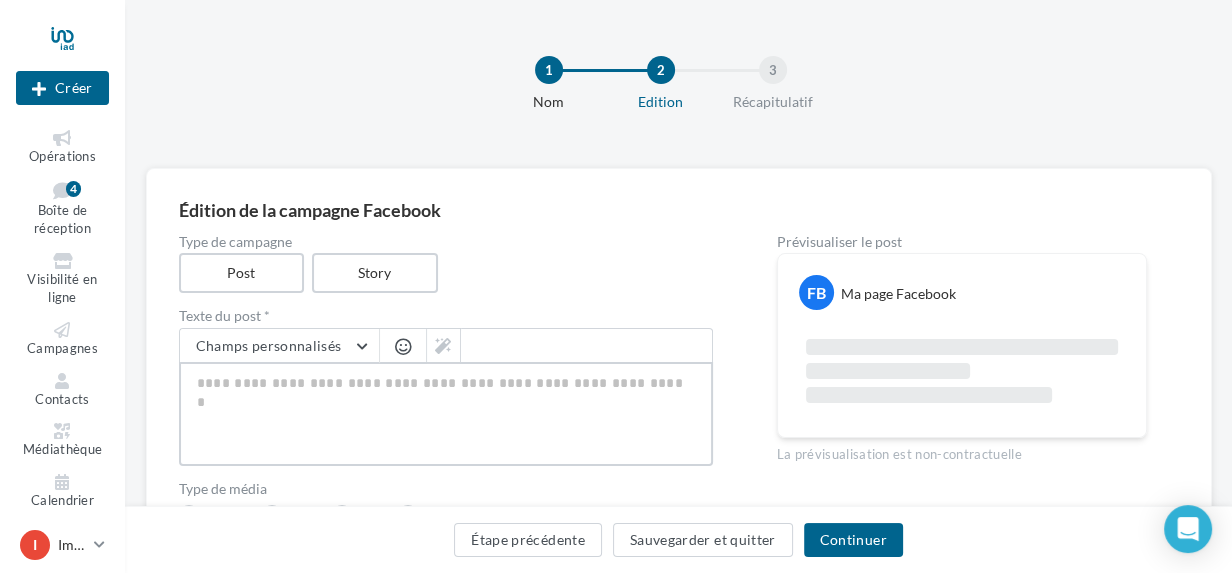 click at bounding box center [446, 414] 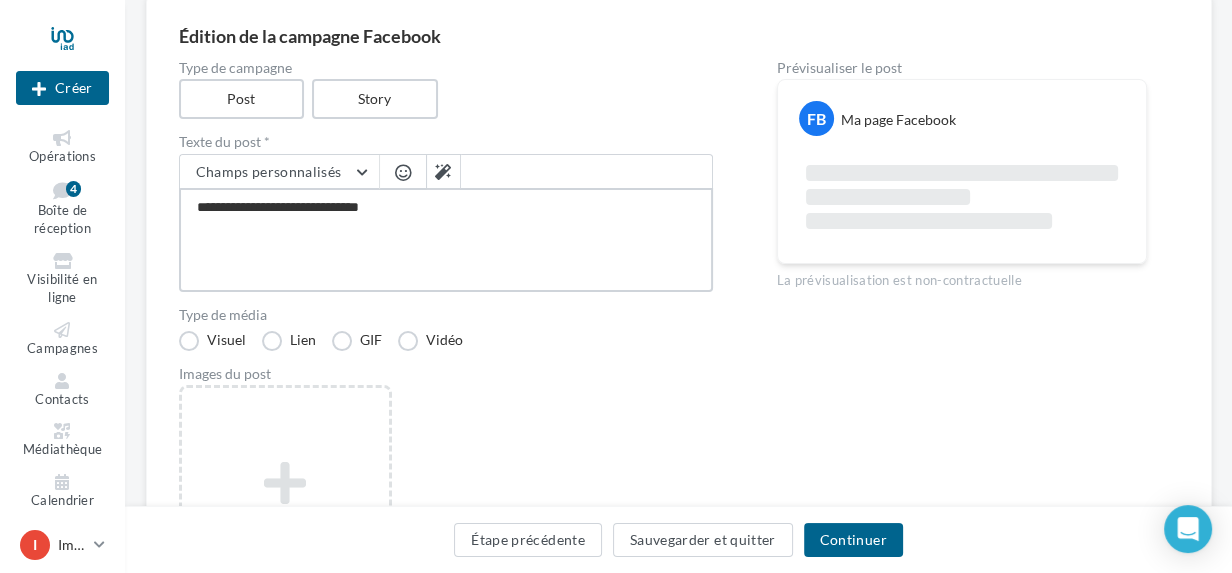 scroll, scrollTop: 181, scrollLeft: 0, axis: vertical 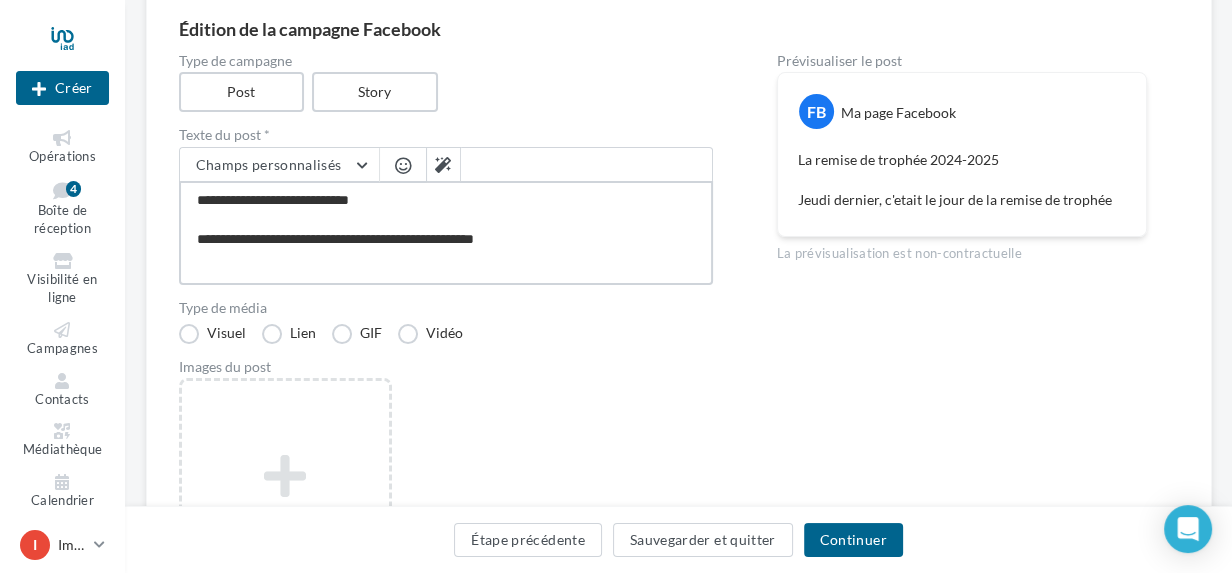 click on "**********" at bounding box center [446, 233] 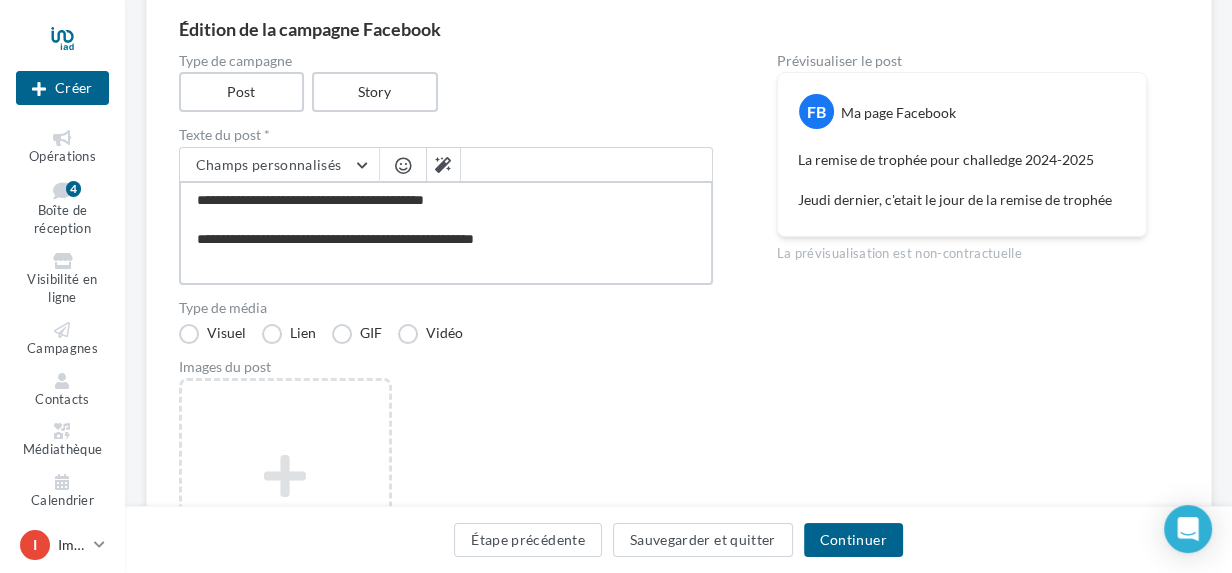 click on "**********" at bounding box center [446, 233] 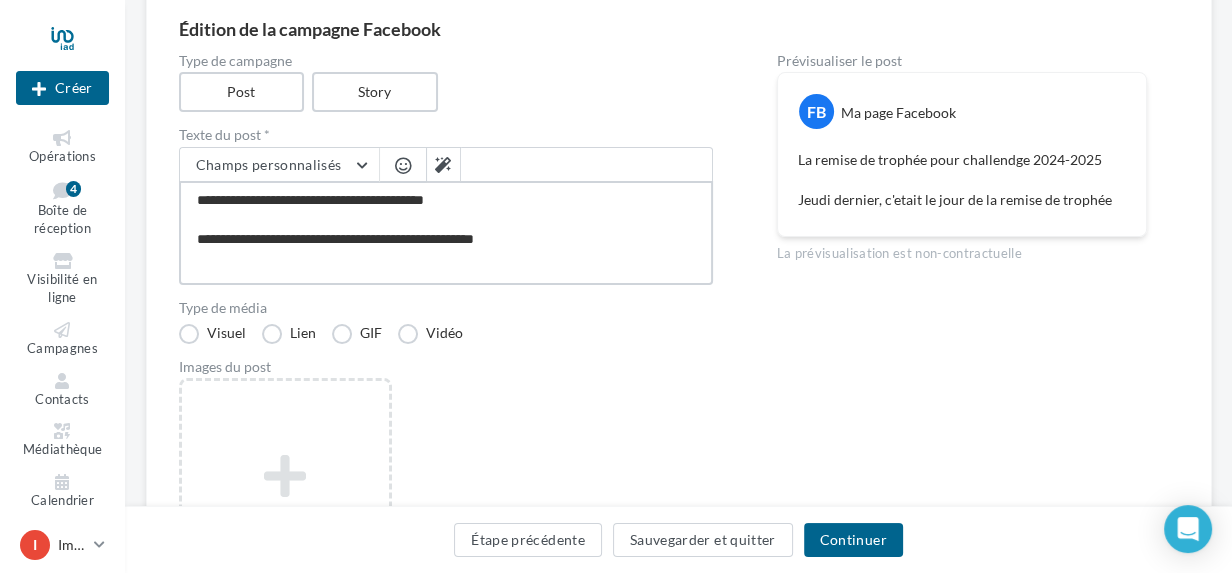 click on "**********" at bounding box center [446, 233] 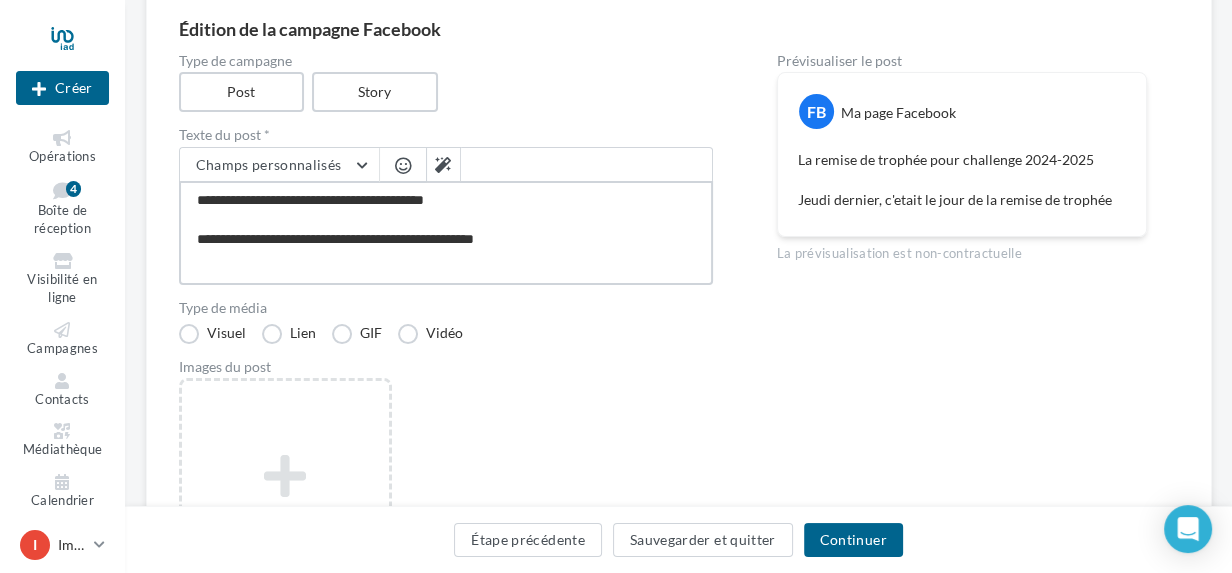 click on "**********" at bounding box center (446, 233) 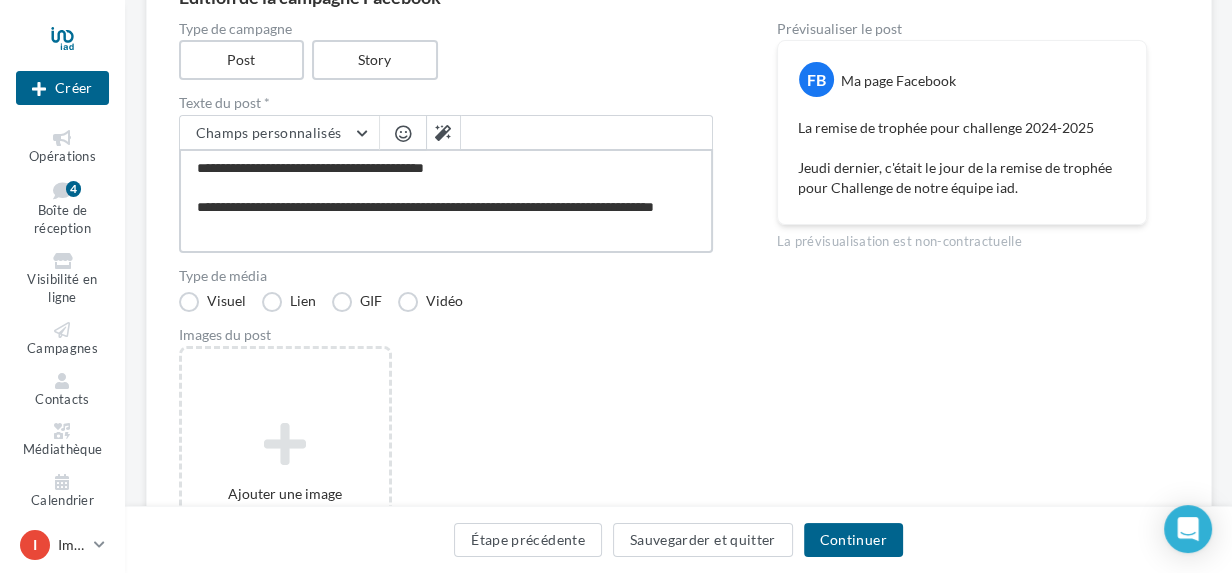 scroll, scrollTop: 181, scrollLeft: 0, axis: vertical 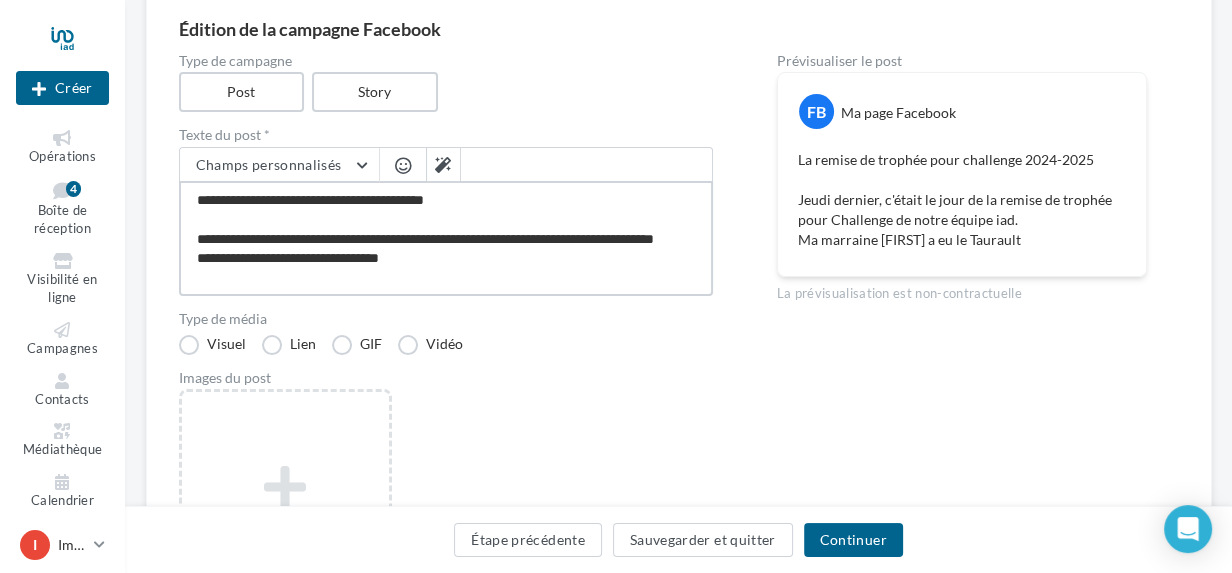 click on "**********" at bounding box center (446, 238) 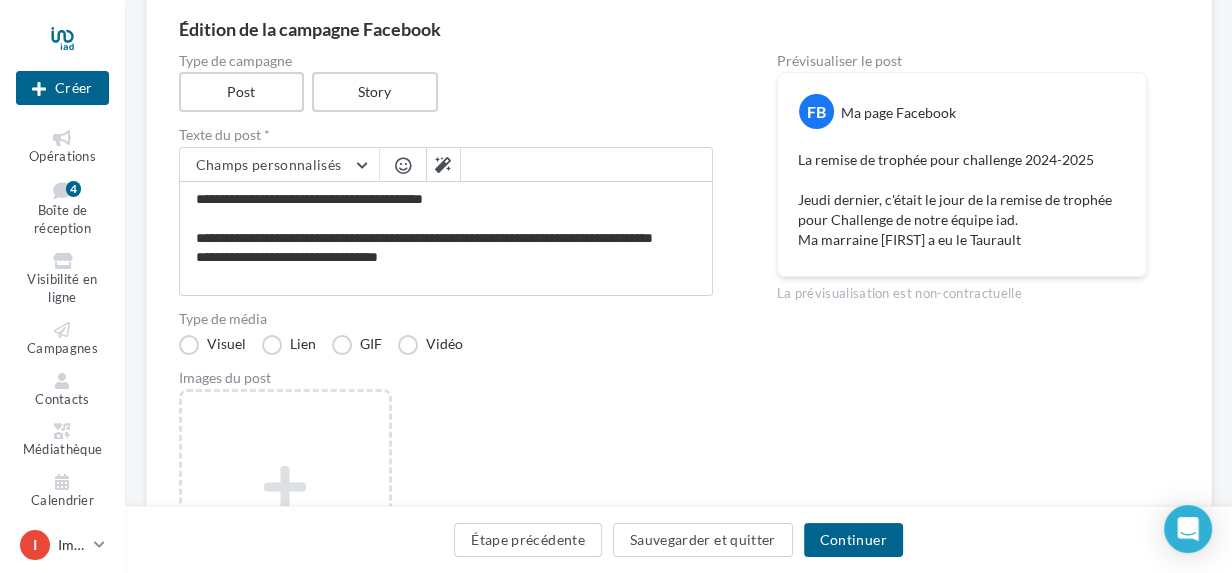 drag, startPoint x: 391, startPoint y: 281, endPoint x: 482, endPoint y: 350, distance: 114.20158 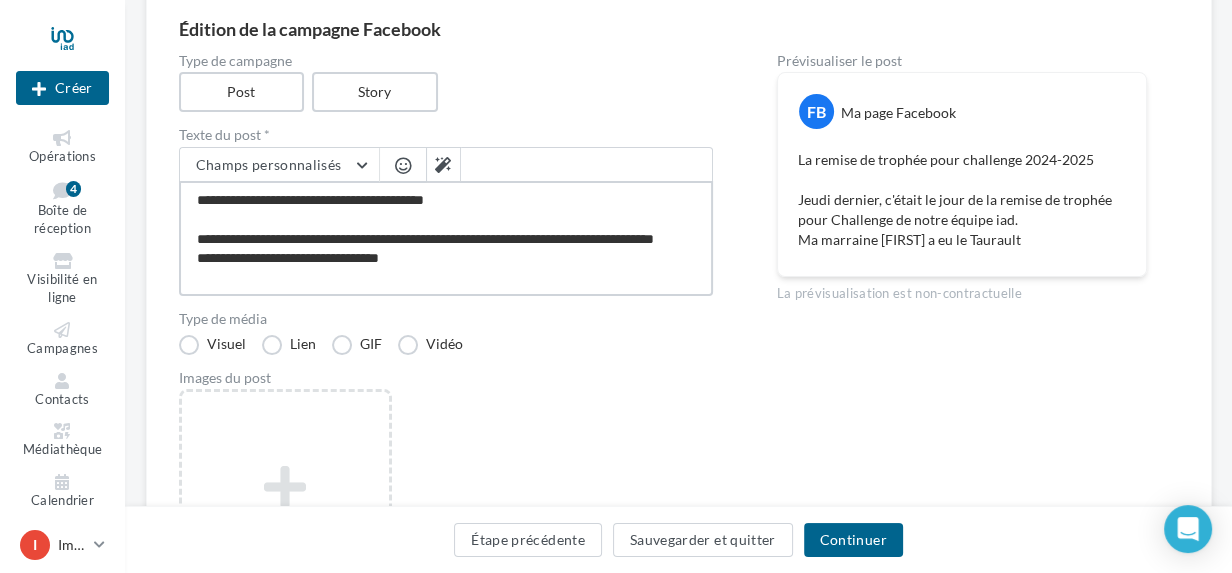 click on "**********" at bounding box center (446, 238) 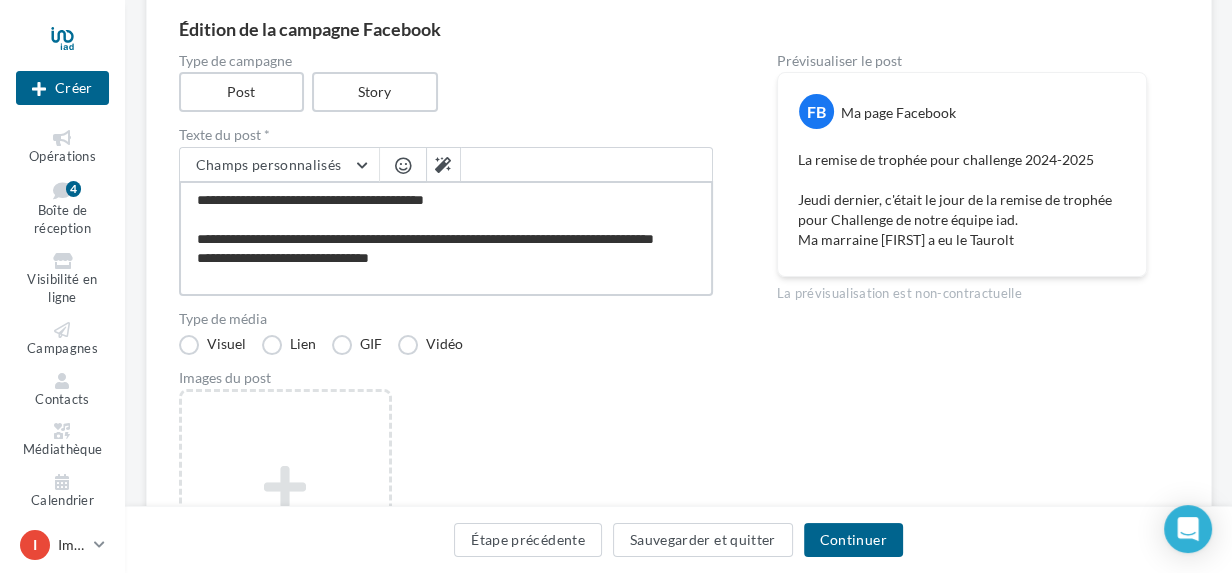click on "**********" at bounding box center (446, 238) 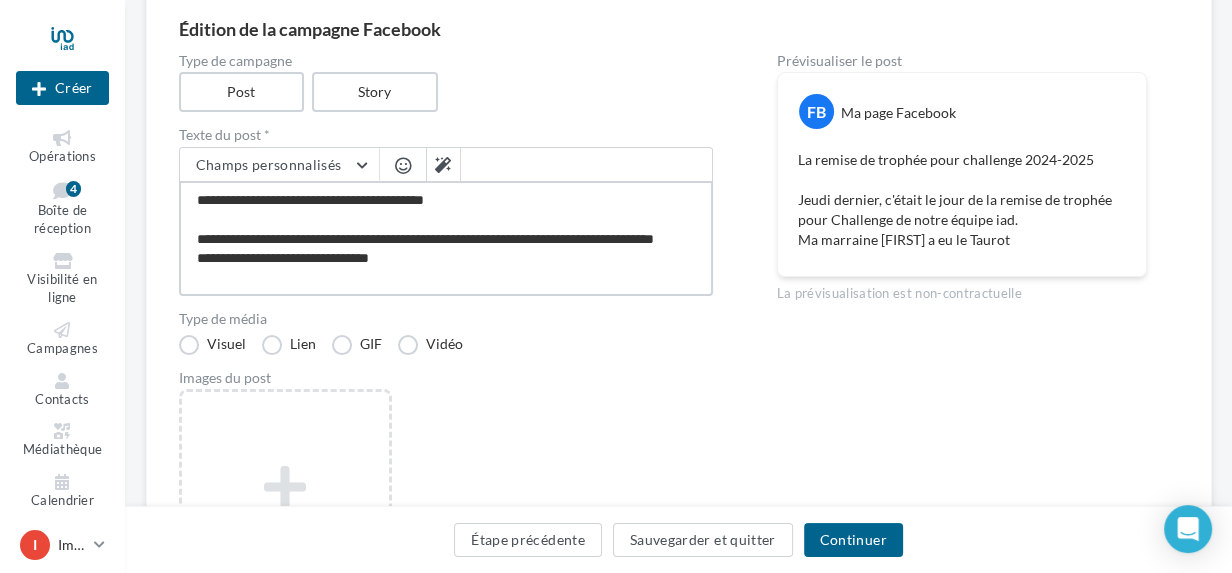 drag, startPoint x: 385, startPoint y: 280, endPoint x: 372, endPoint y: 277, distance: 13.341664 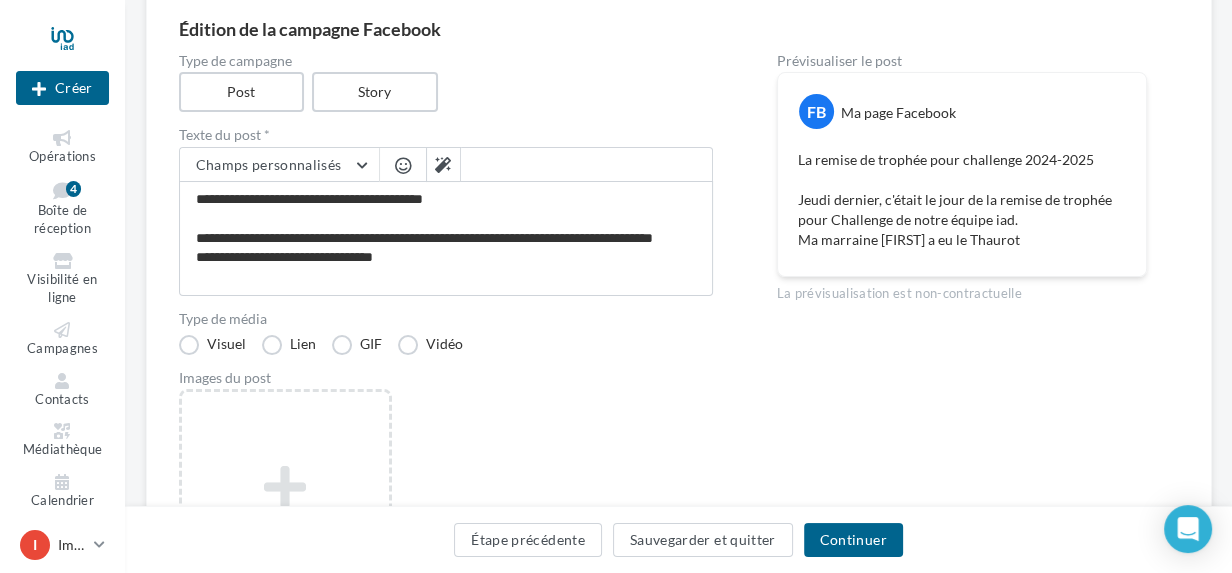 drag, startPoint x: 409, startPoint y: 271, endPoint x: 567, endPoint y: 501, distance: 279.04123 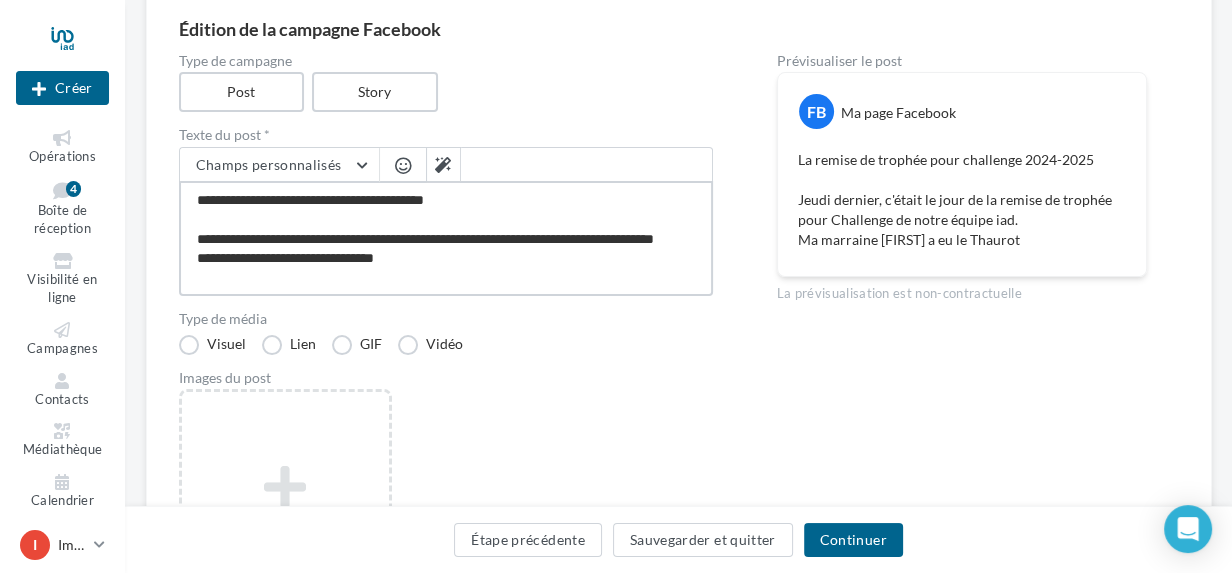 click on "**********" at bounding box center (446, 238) 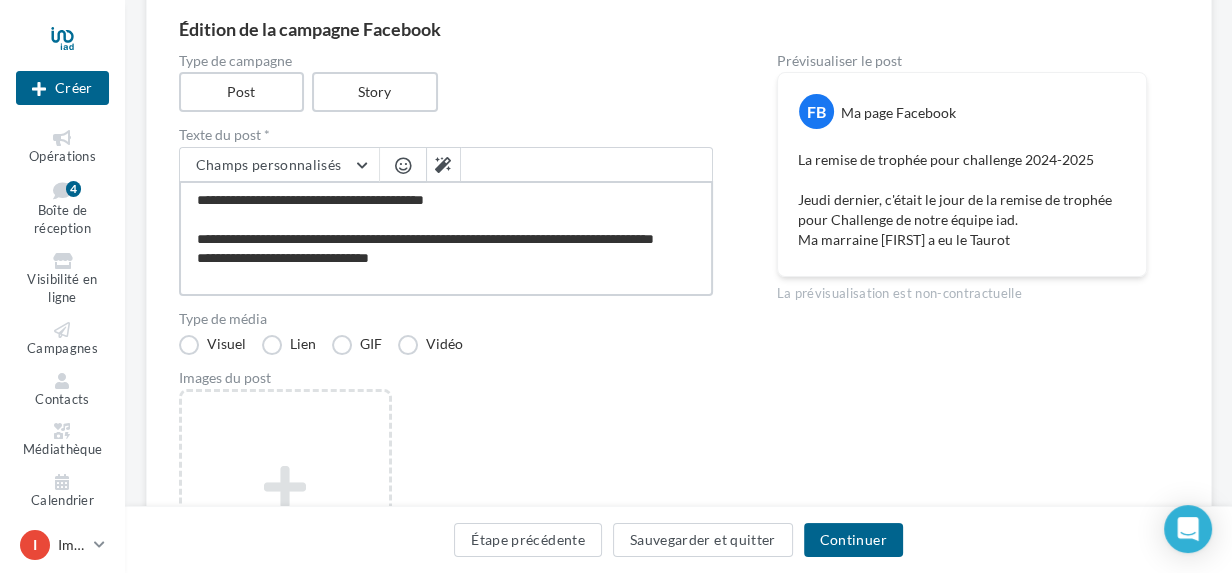 click on "**********" at bounding box center [446, 238] 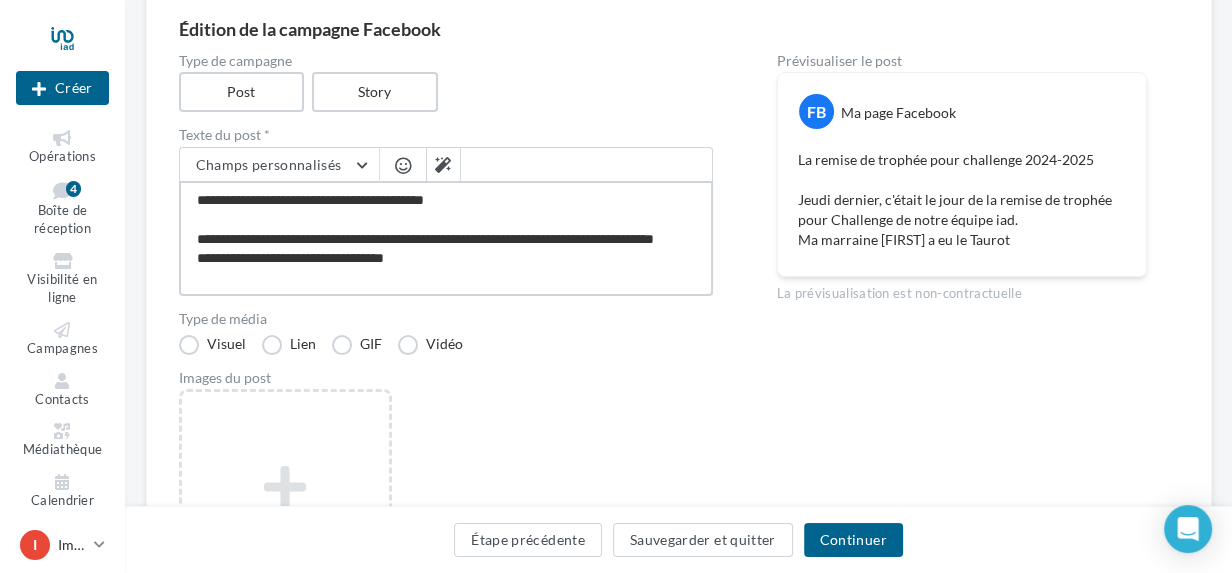 click on "**********" at bounding box center [446, 238] 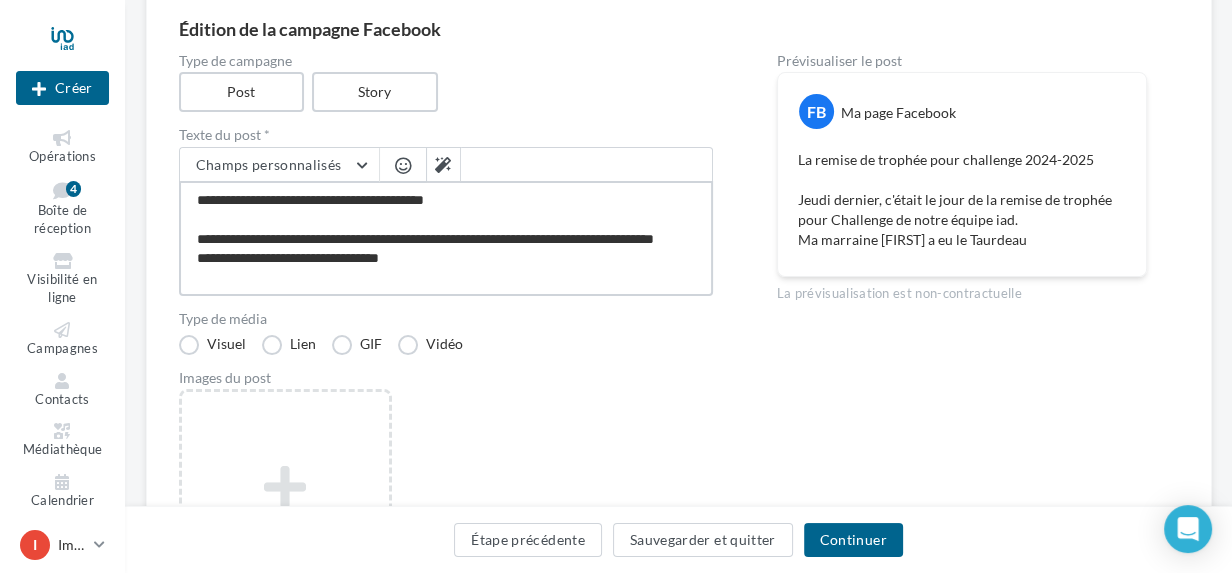 click on "**********" at bounding box center [446, 238] 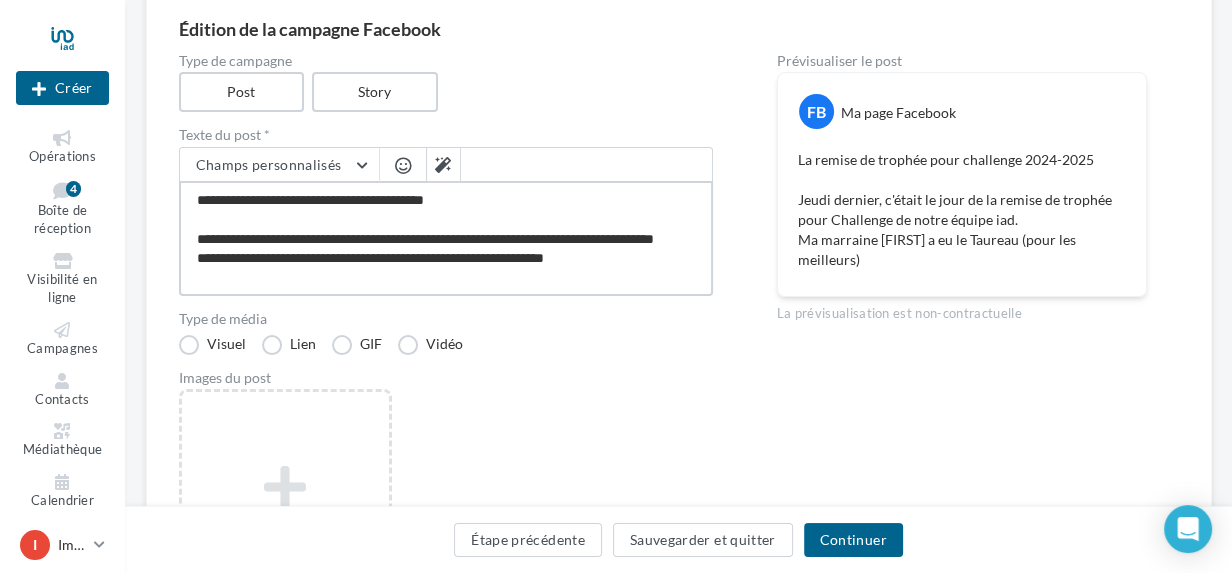 scroll, scrollTop: 10, scrollLeft: 0, axis: vertical 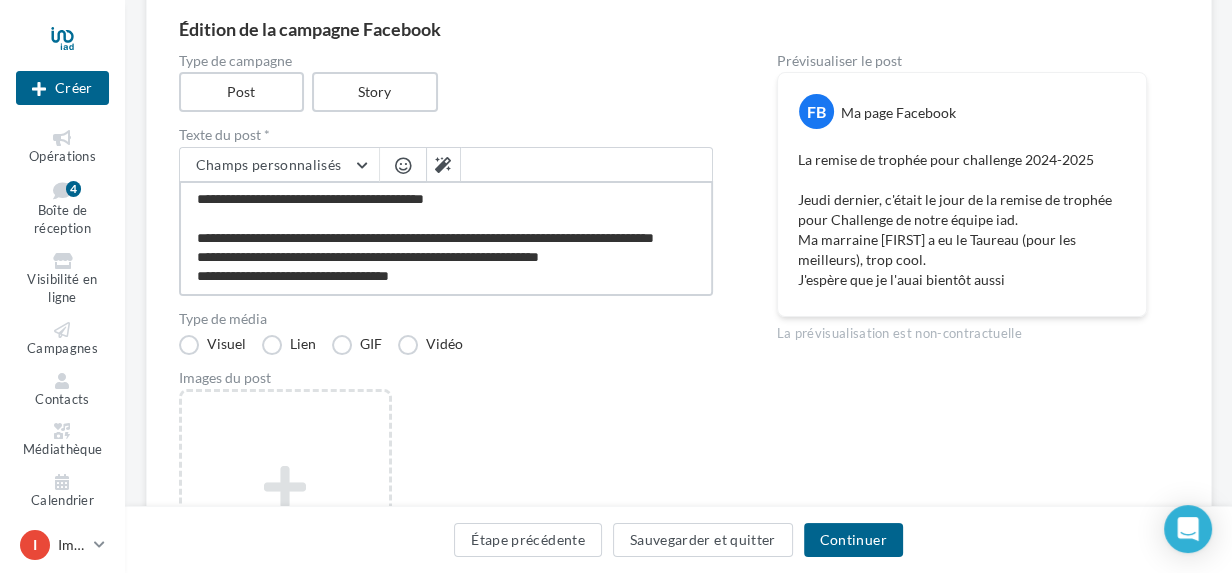 click on "**********" at bounding box center (446, 238) 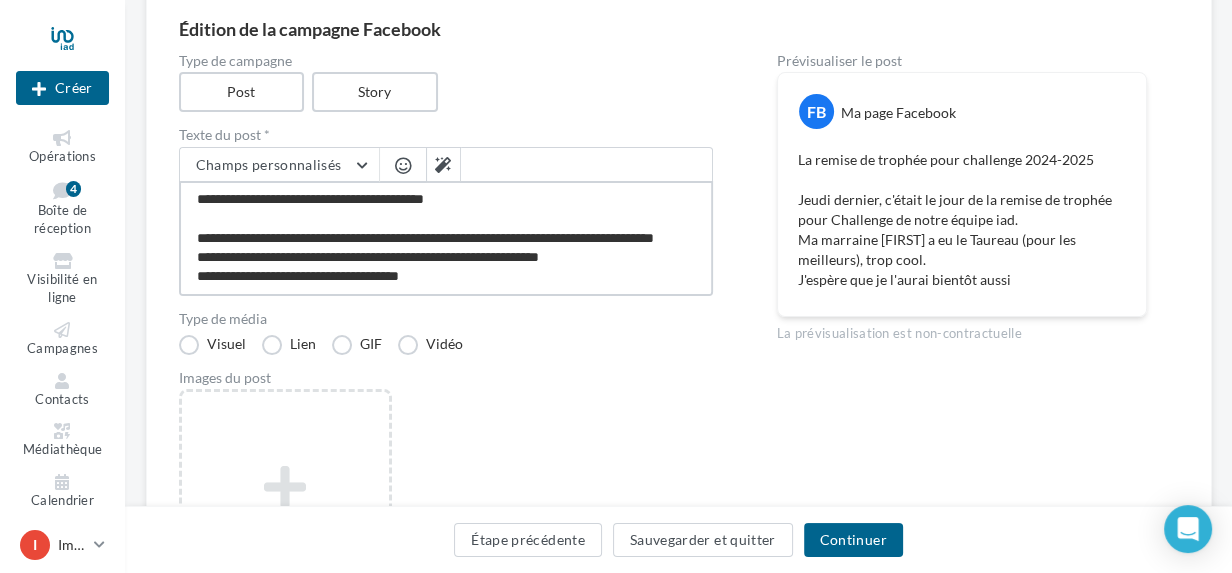 scroll, scrollTop: 0, scrollLeft: 0, axis: both 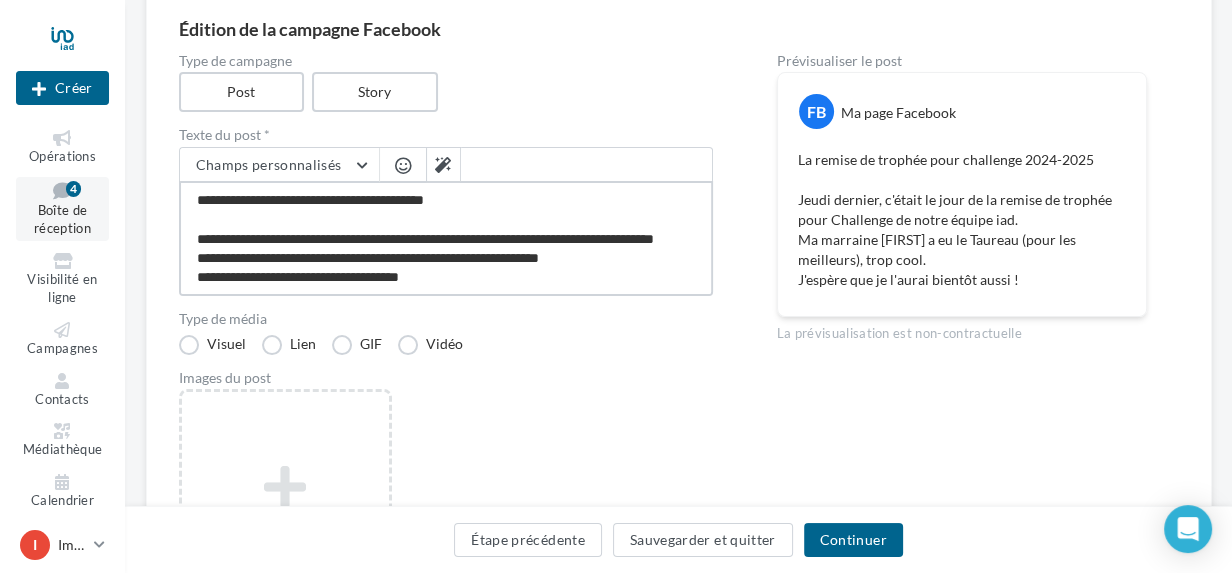 drag, startPoint x: 507, startPoint y: 199, endPoint x: 106, endPoint y: 197, distance: 401.00497 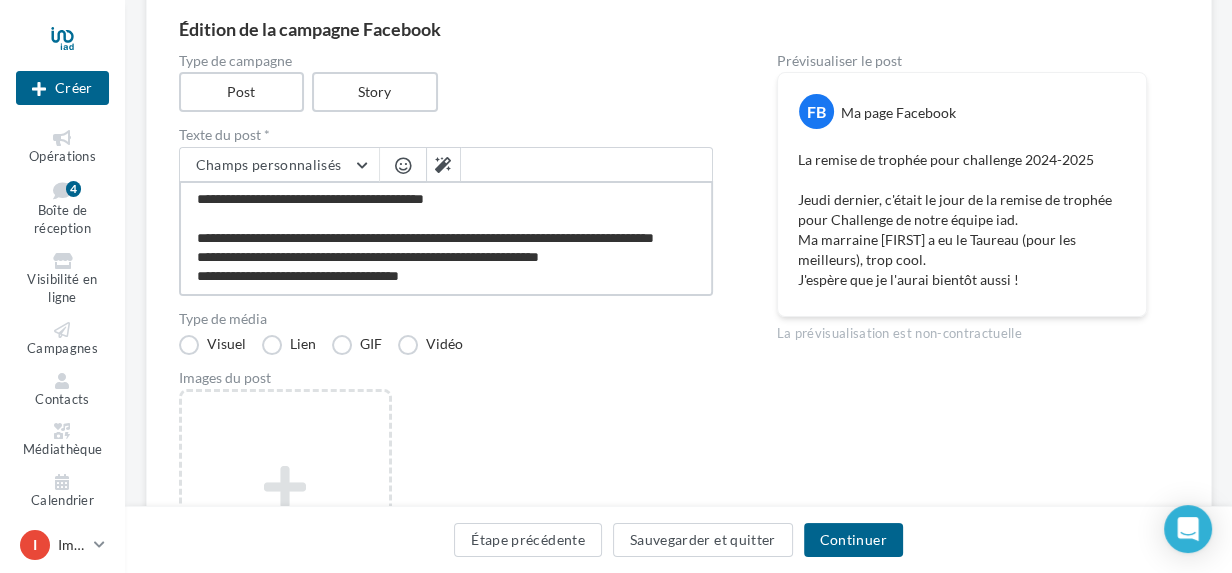 scroll, scrollTop: 20, scrollLeft: 0, axis: vertical 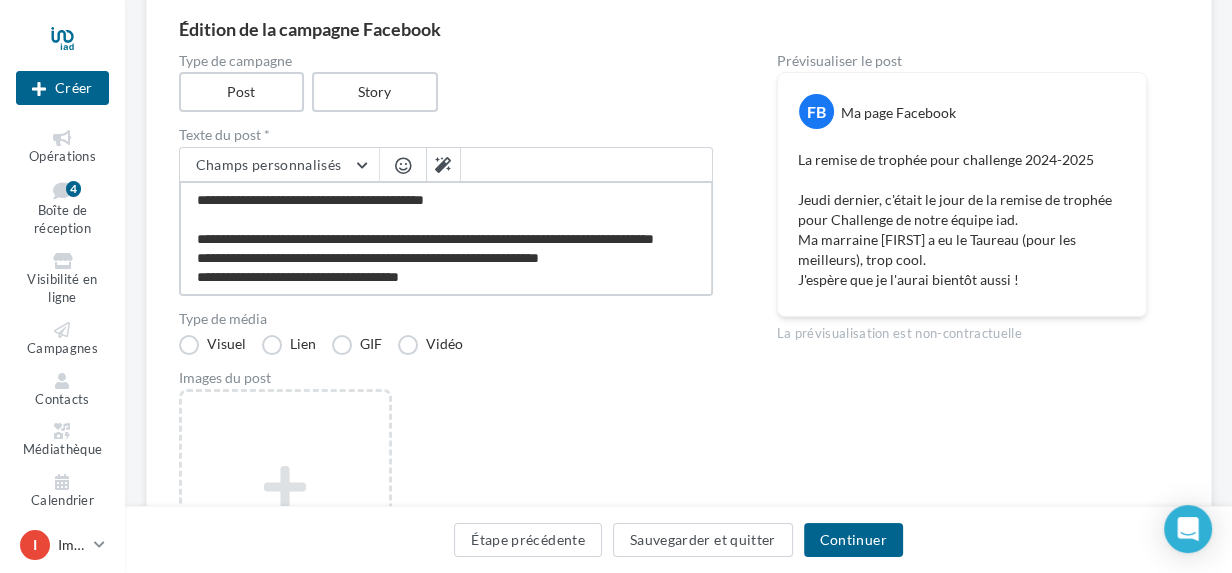 drag, startPoint x: 473, startPoint y: 279, endPoint x: 187, endPoint y: 190, distance: 299.52795 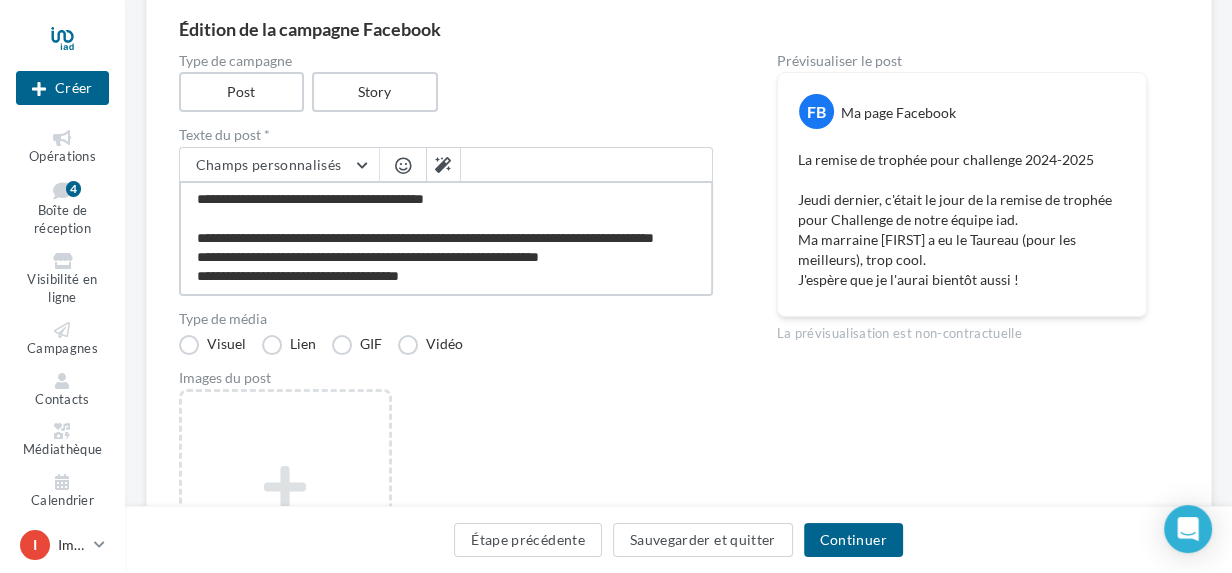 click on "**********" at bounding box center (446, 238) 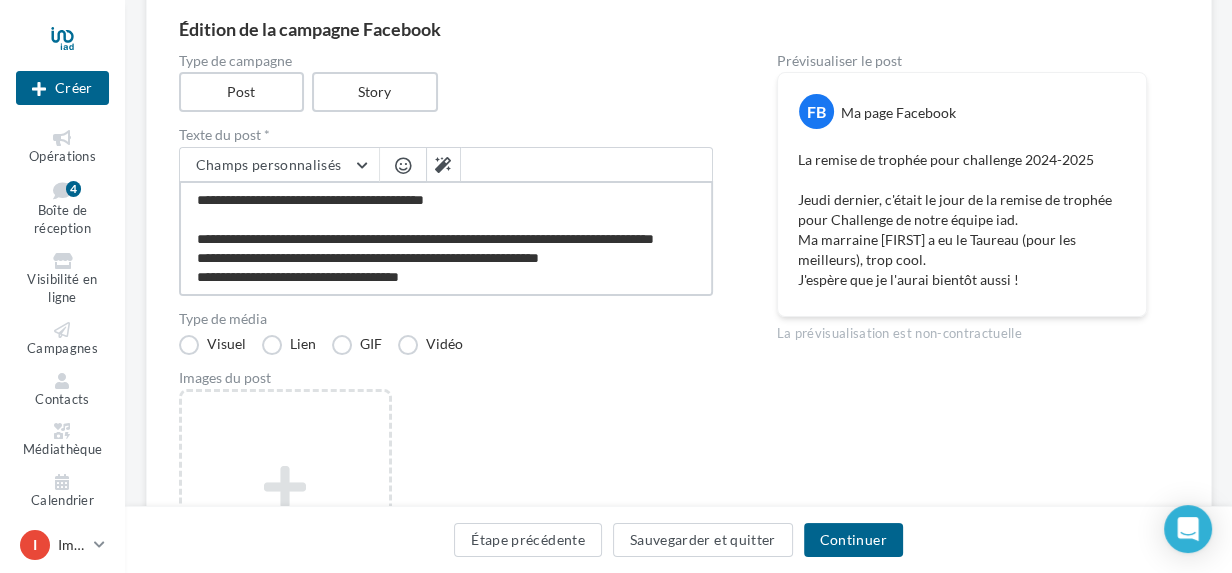 drag, startPoint x: 430, startPoint y: 278, endPoint x: 190, endPoint y: 141, distance: 276.34943 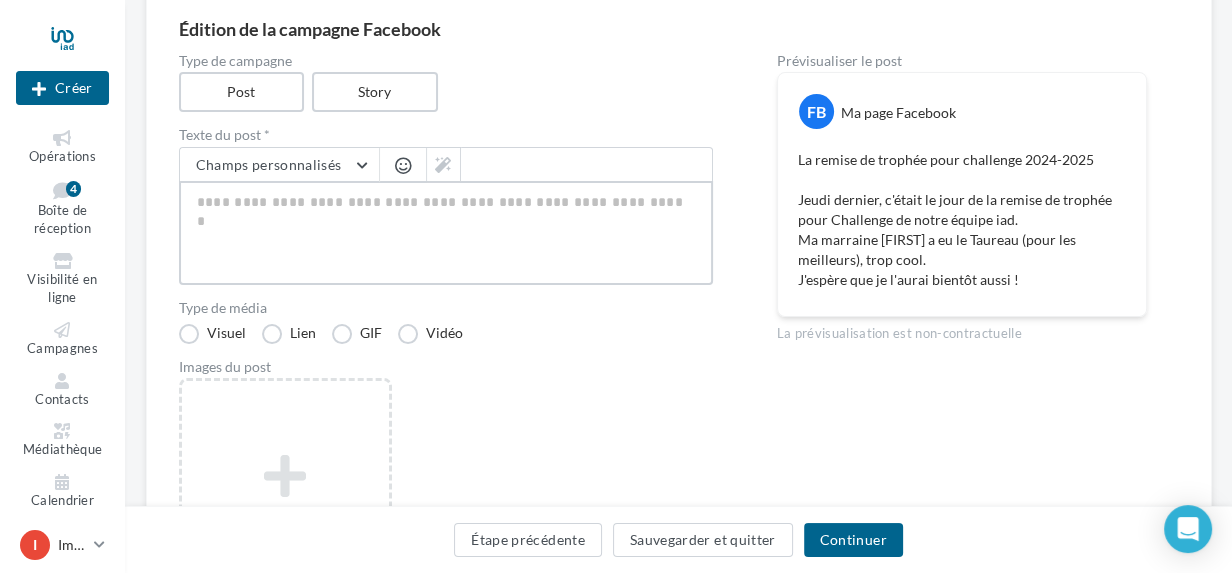 paste on "**********" 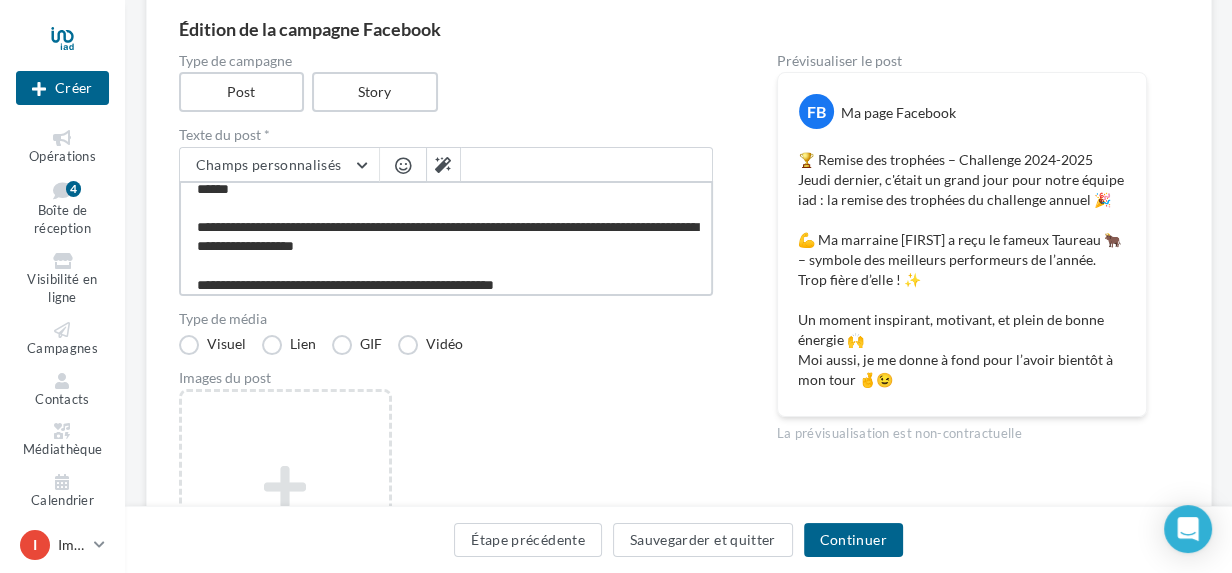 scroll, scrollTop: 77, scrollLeft: 0, axis: vertical 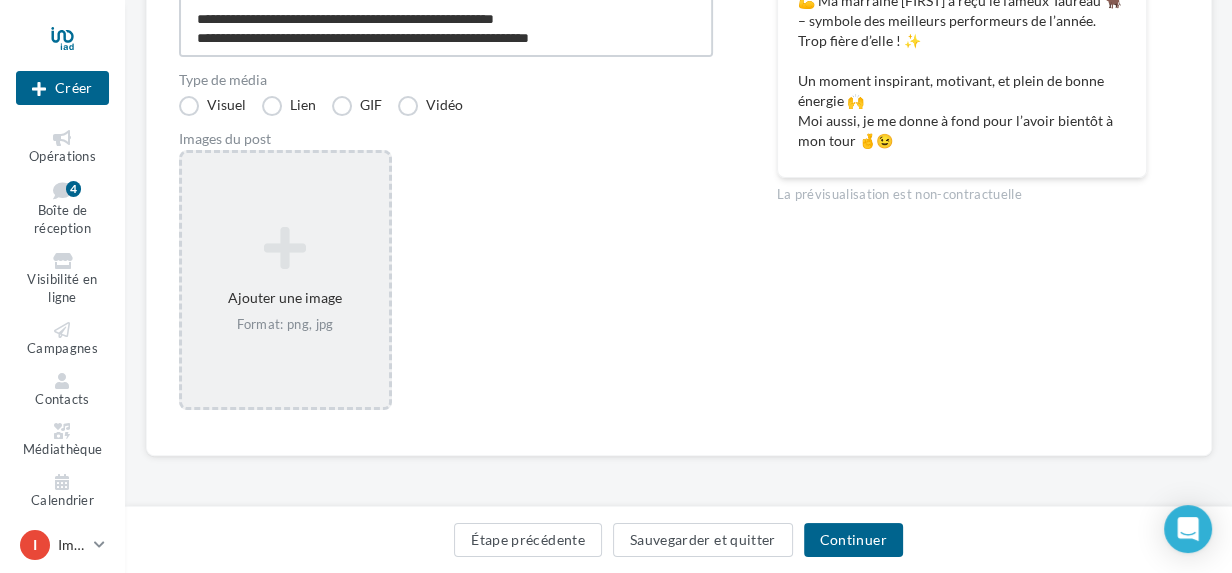 type on "**********" 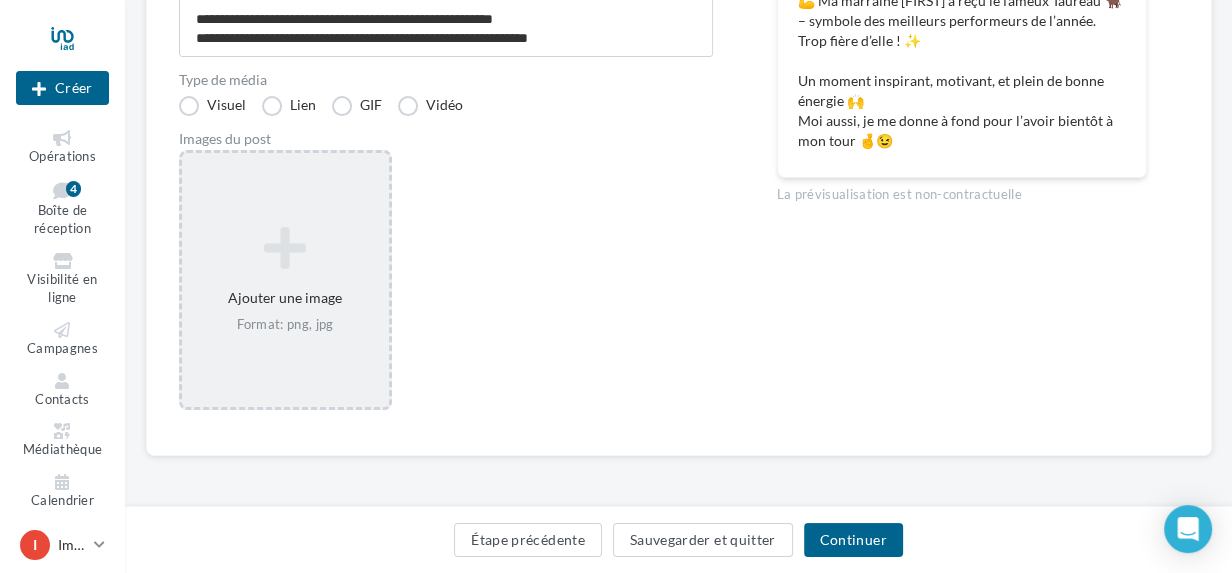 click at bounding box center [285, 248] 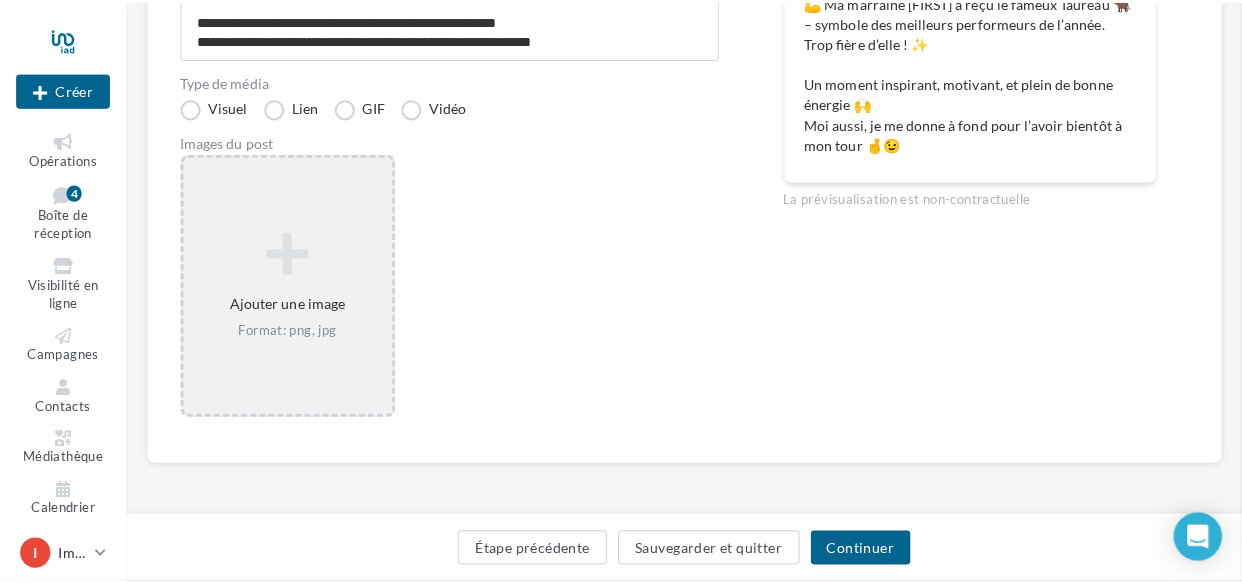 scroll, scrollTop: 410, scrollLeft: 0, axis: vertical 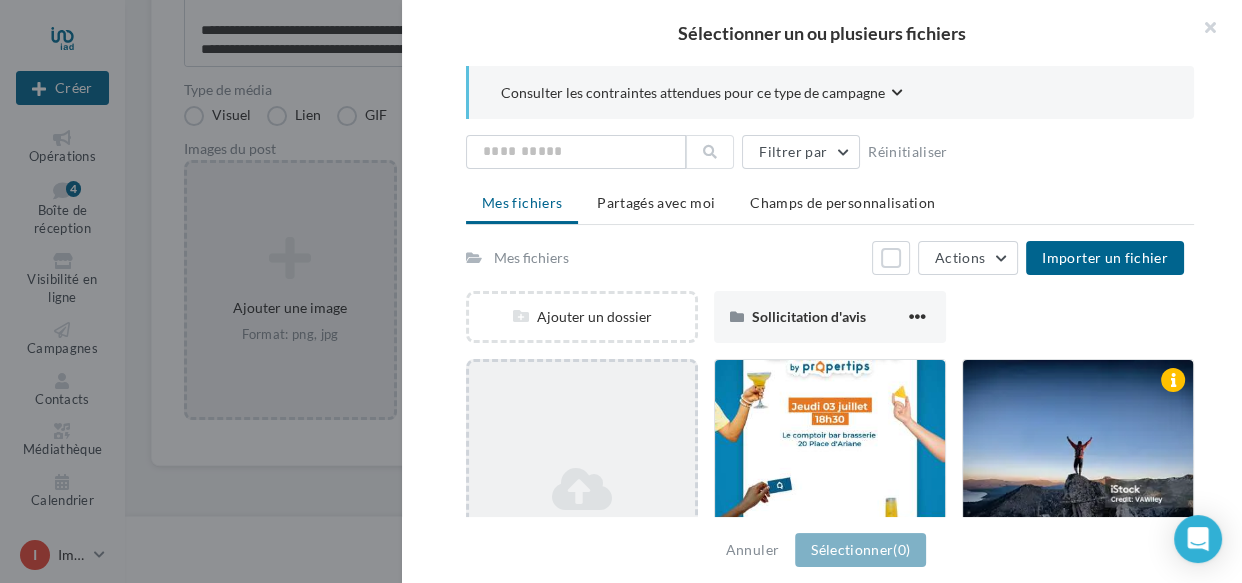 click on "Ajouter un fichier" at bounding box center (582, 317) 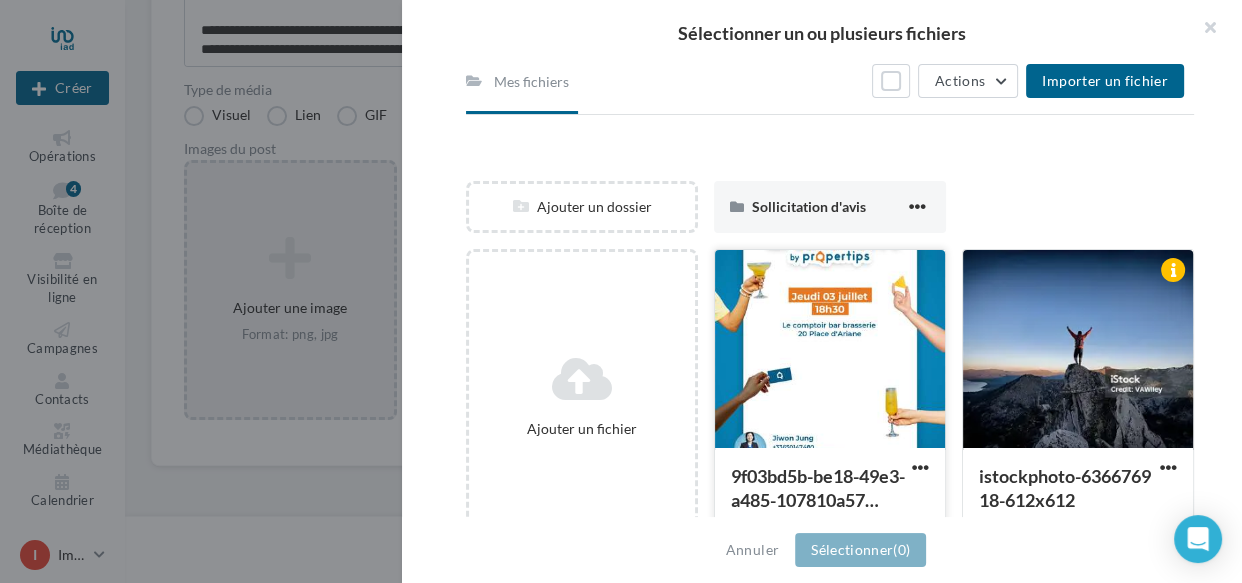 scroll, scrollTop: 99, scrollLeft: 0, axis: vertical 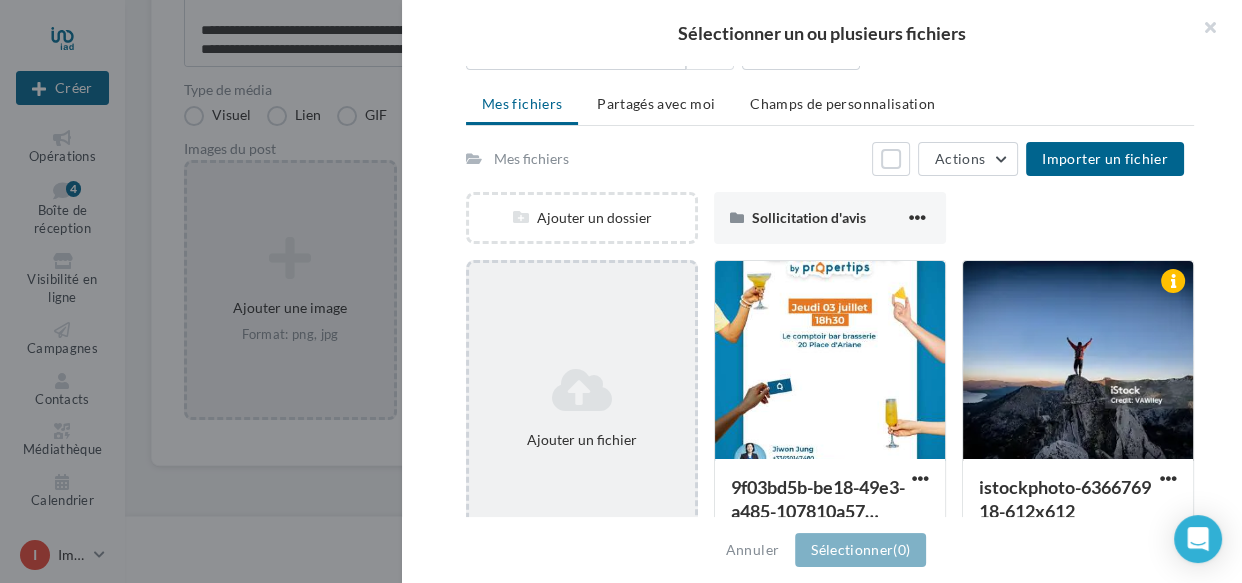 click at bounding box center (582, 390) 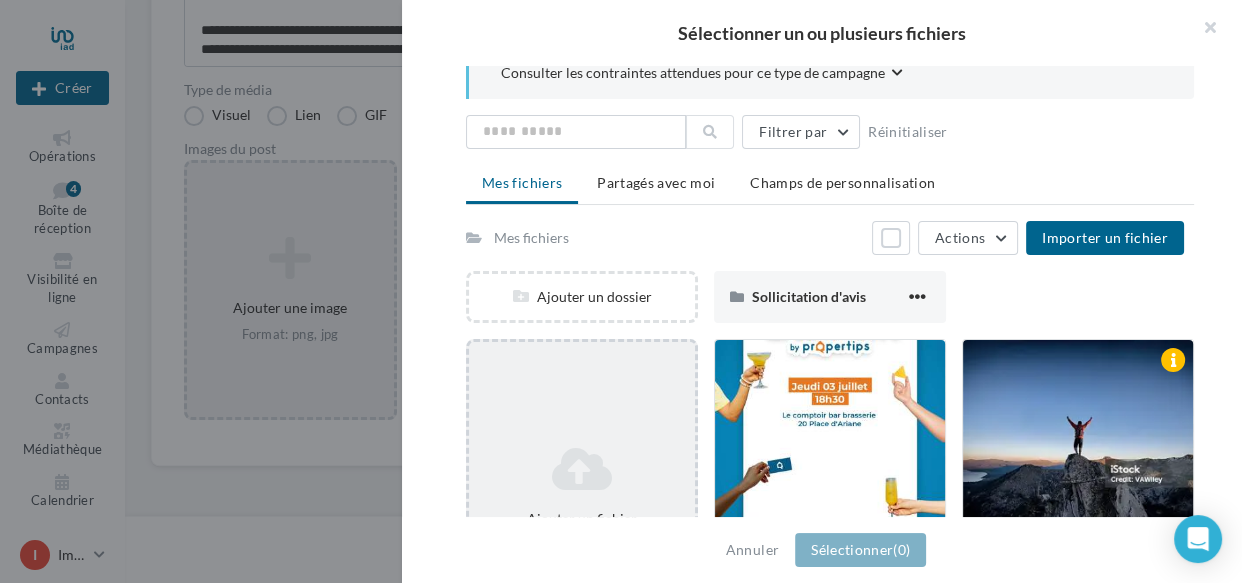 scroll, scrollTop: 0, scrollLeft: 0, axis: both 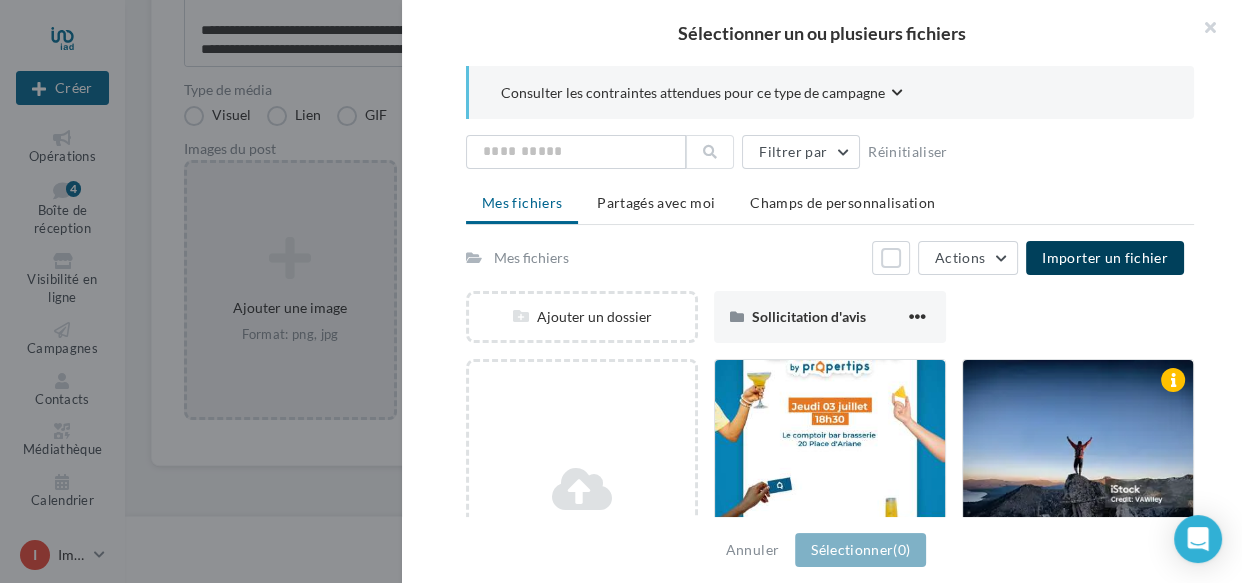 click on "Importer un fichier" at bounding box center [1105, 257] 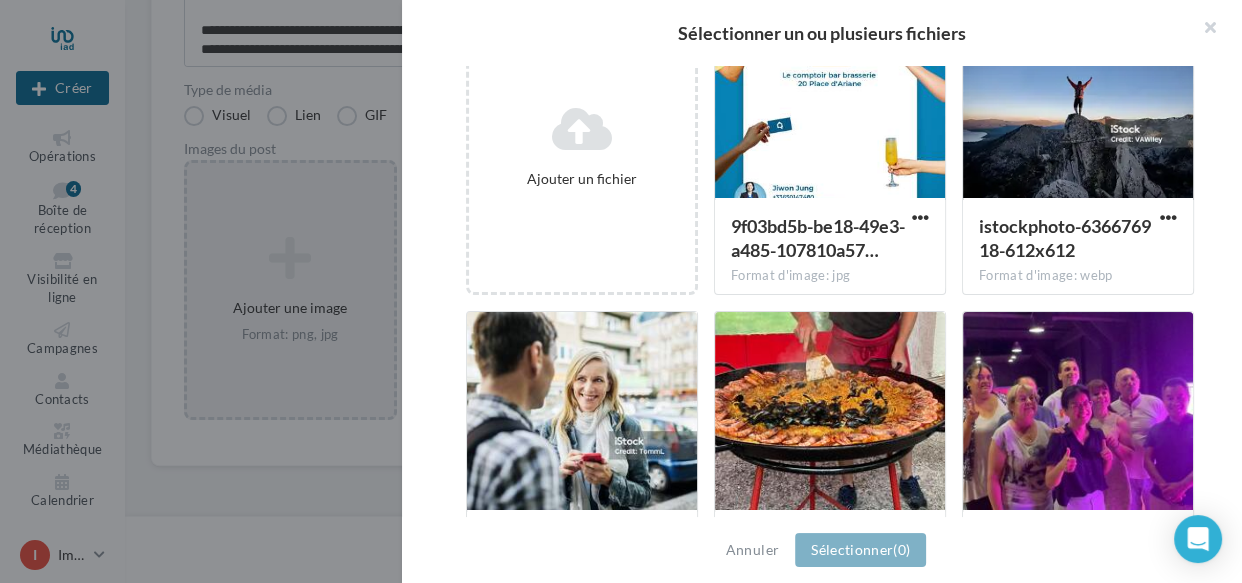scroll, scrollTop: 0, scrollLeft: 0, axis: both 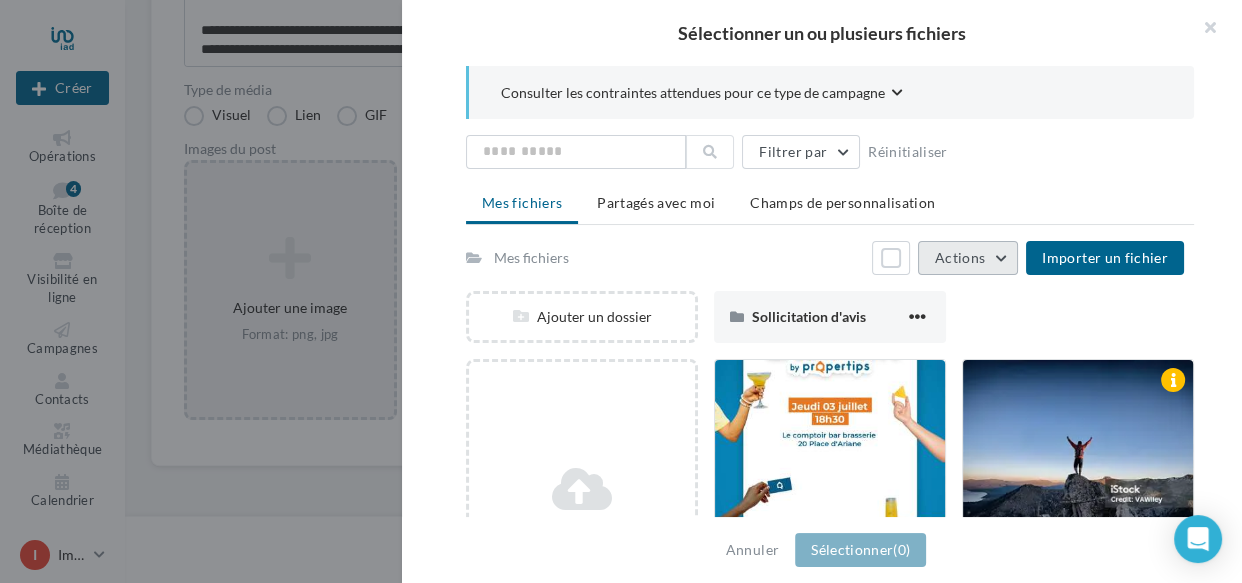 click on "Actions" at bounding box center [960, 257] 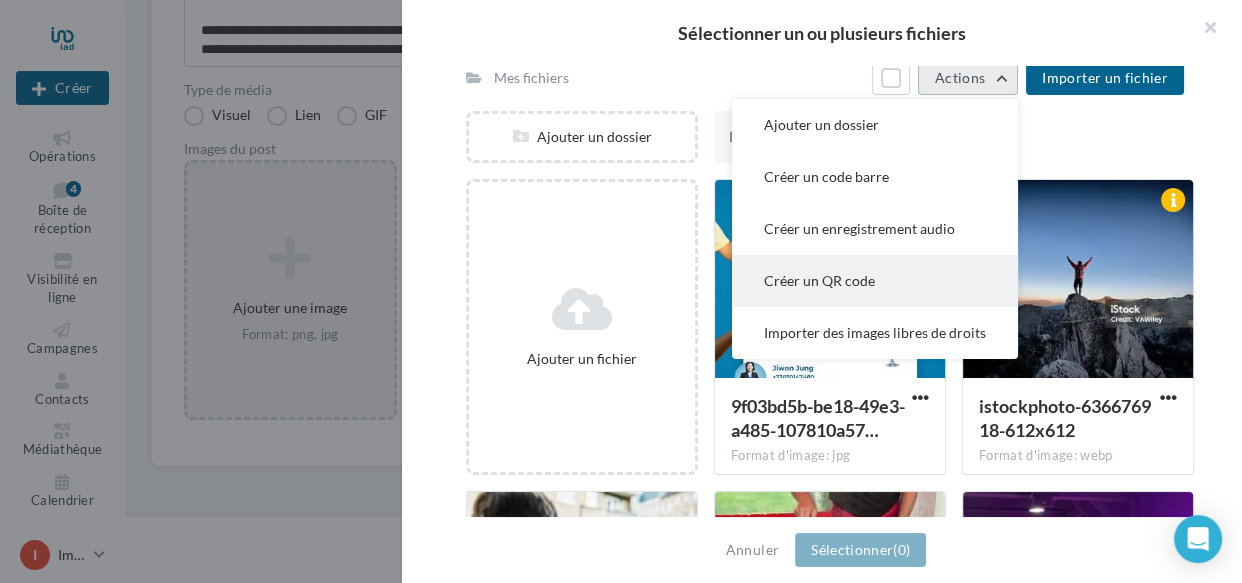 scroll, scrollTop: 181, scrollLeft: 0, axis: vertical 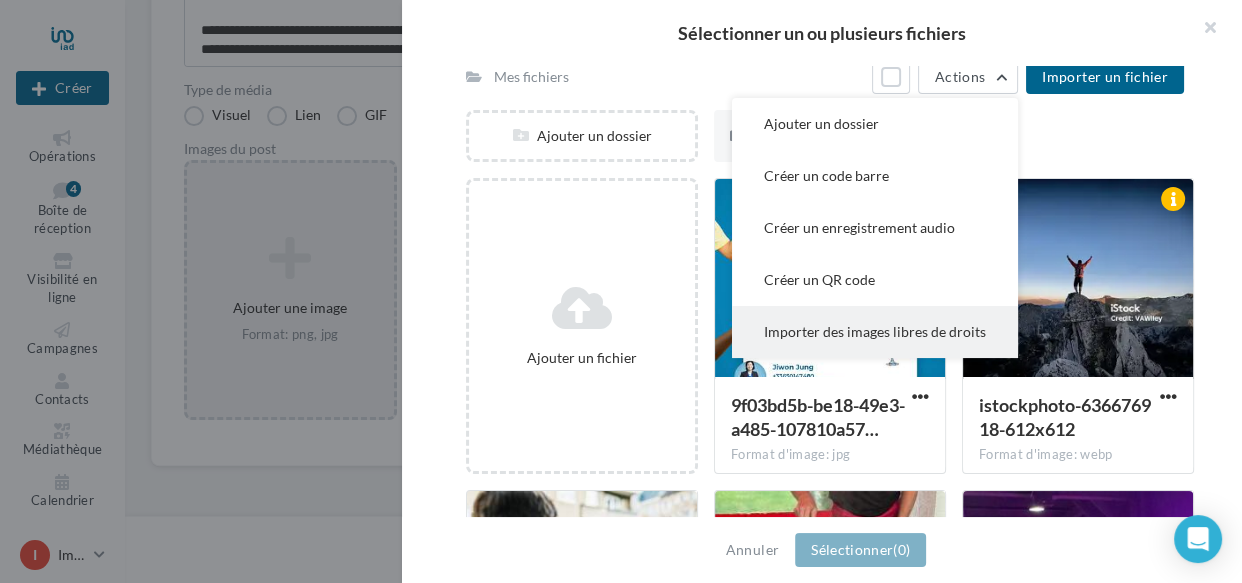 click on "Importer des images libres de droits" at bounding box center (875, 124) 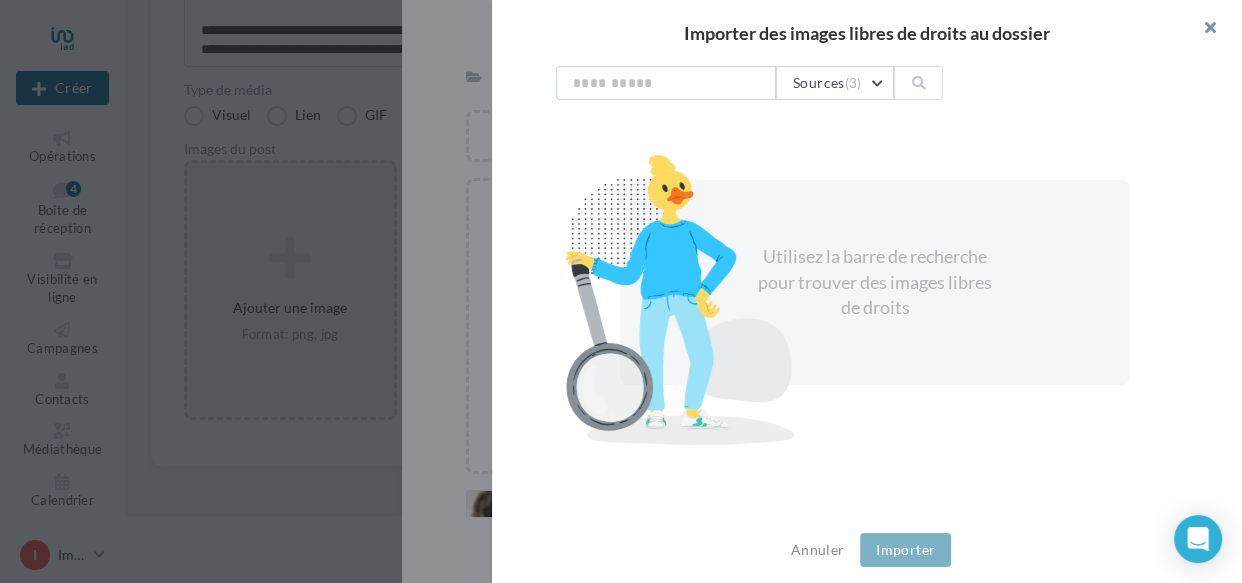 click at bounding box center [1202, 30] 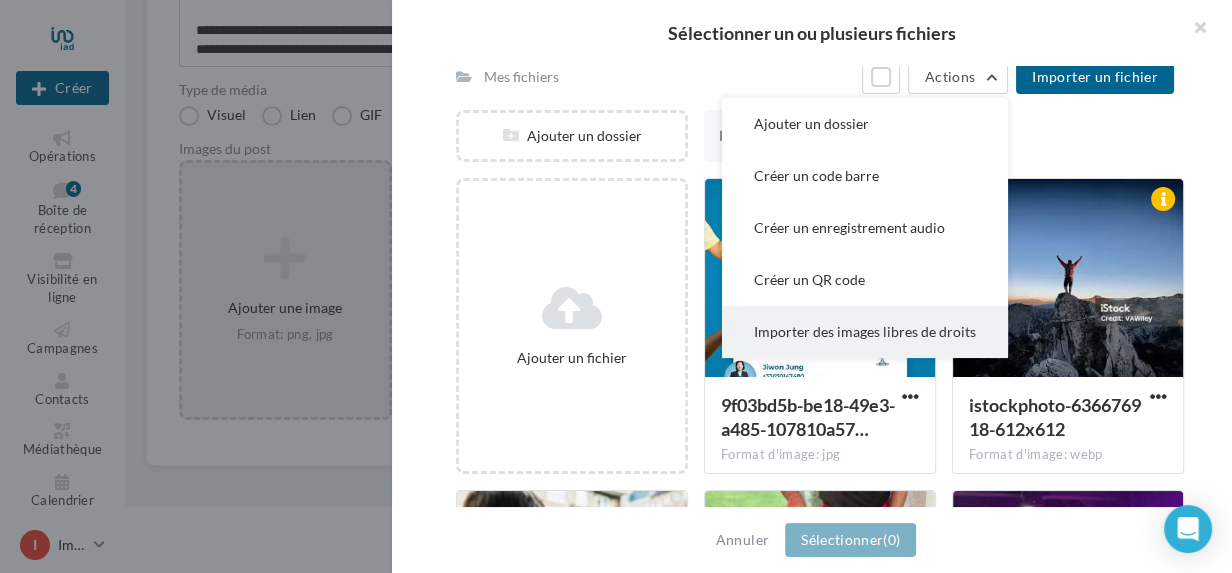 click on "Importer des images libres de droits" at bounding box center (865, 124) 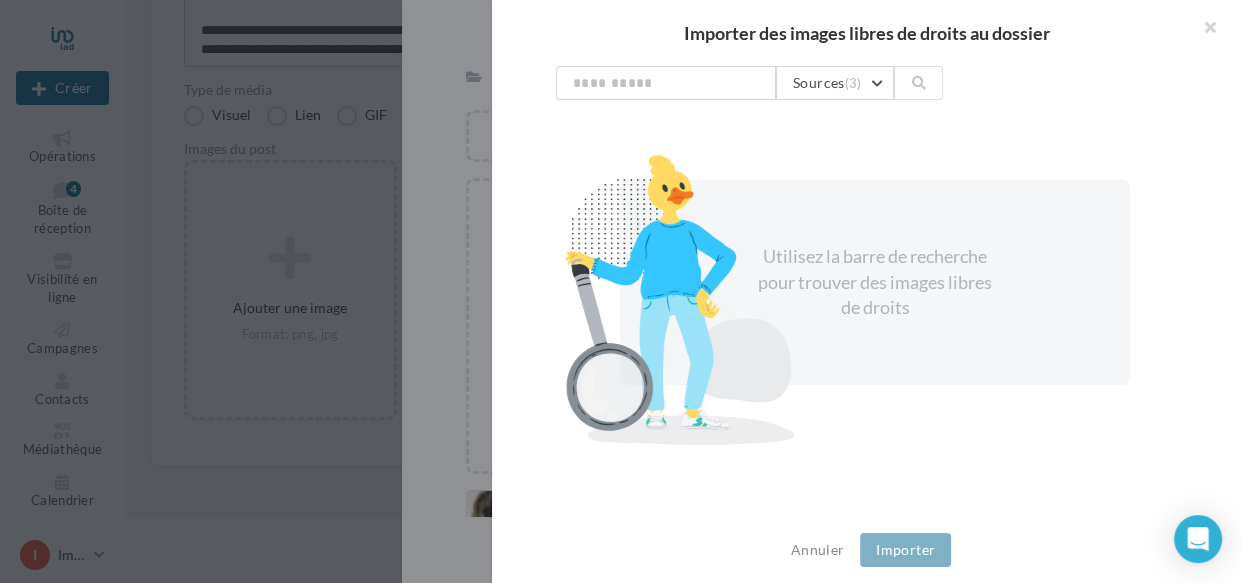 click at bounding box center [680, 270] 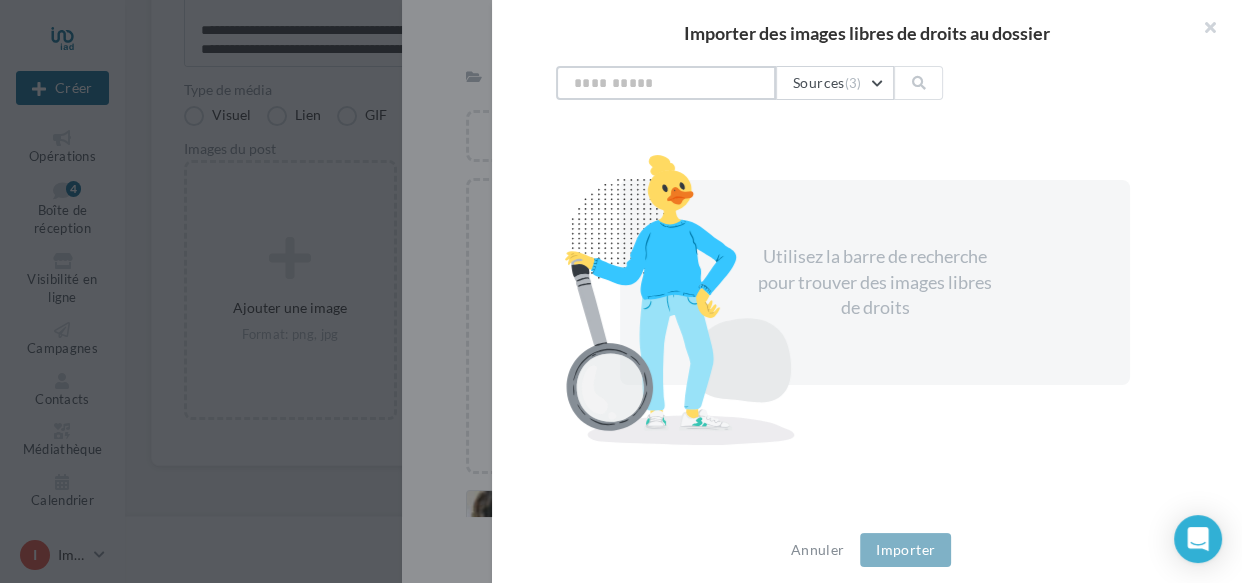 click at bounding box center [666, 83] 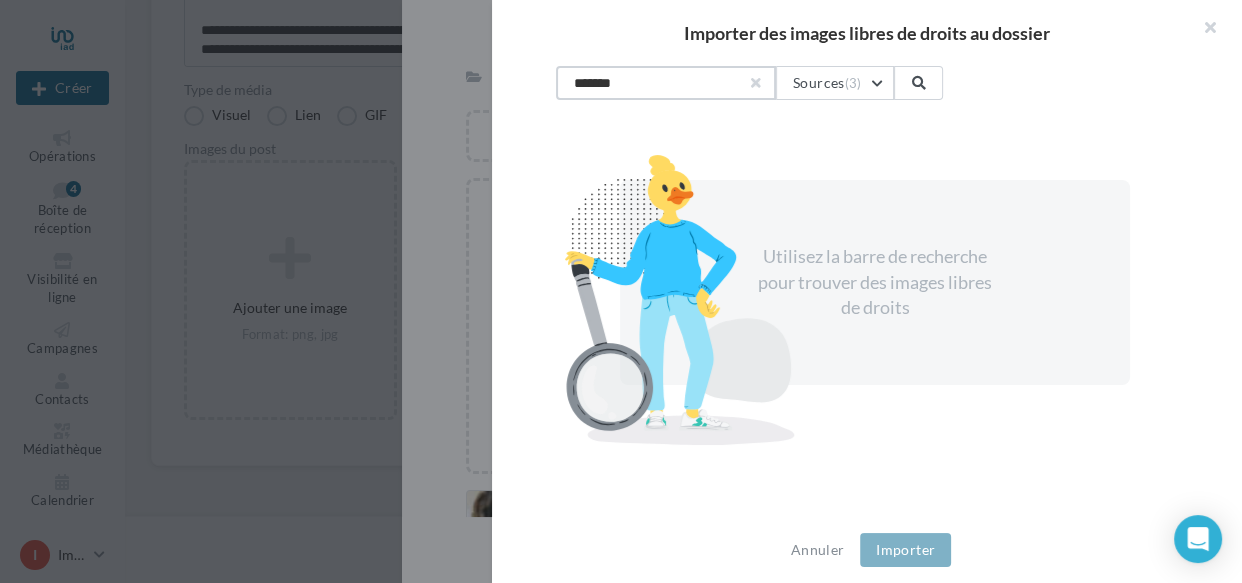 type on "*******" 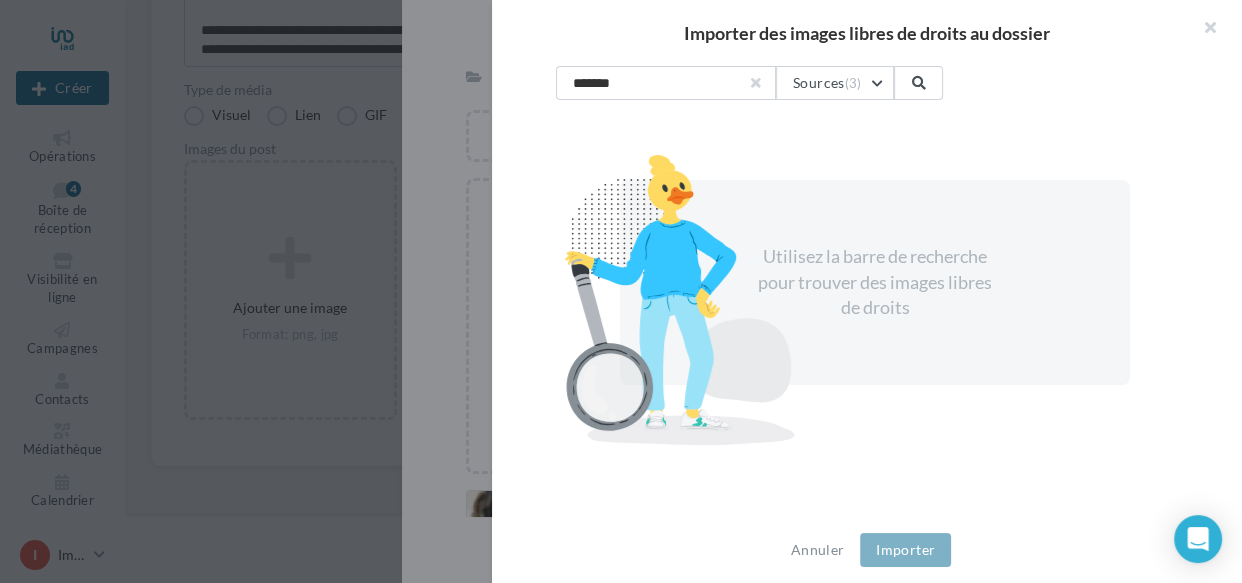 click at bounding box center [756, 83] 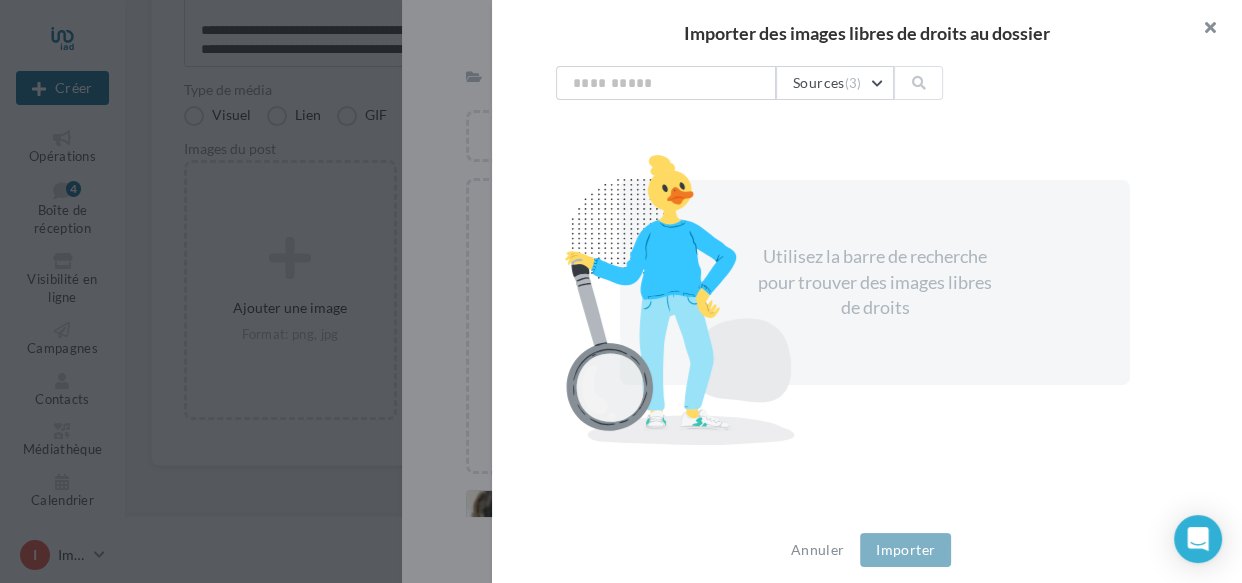 click at bounding box center [1202, 30] 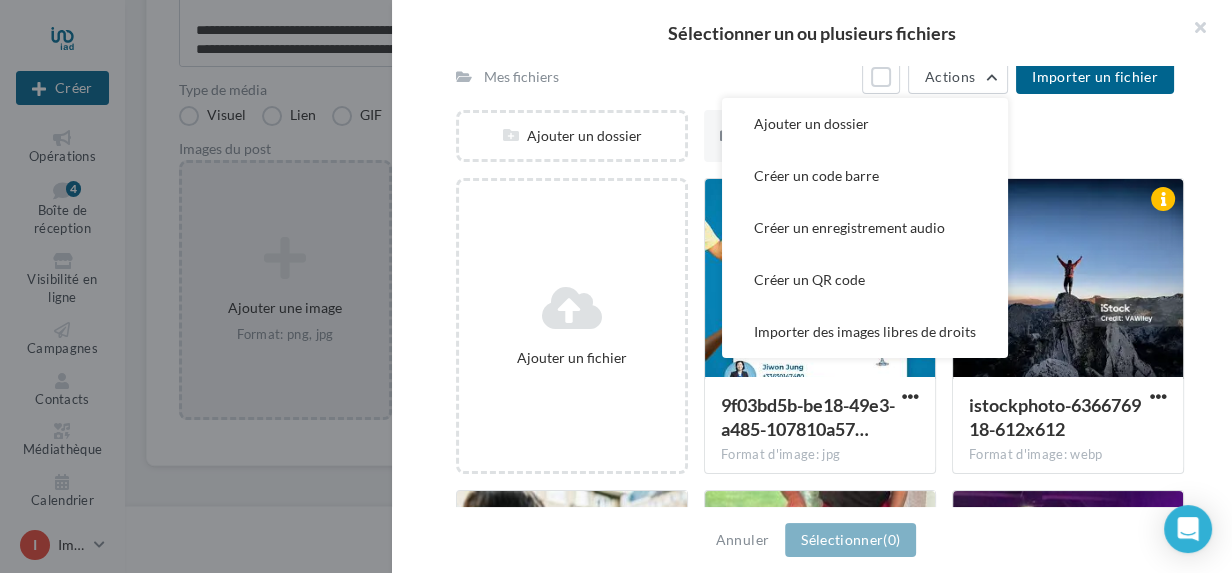 click on "Ajouter un dossier    Sollicitation d'avis                Sollicitation d'avis" at bounding box center (828, 144) 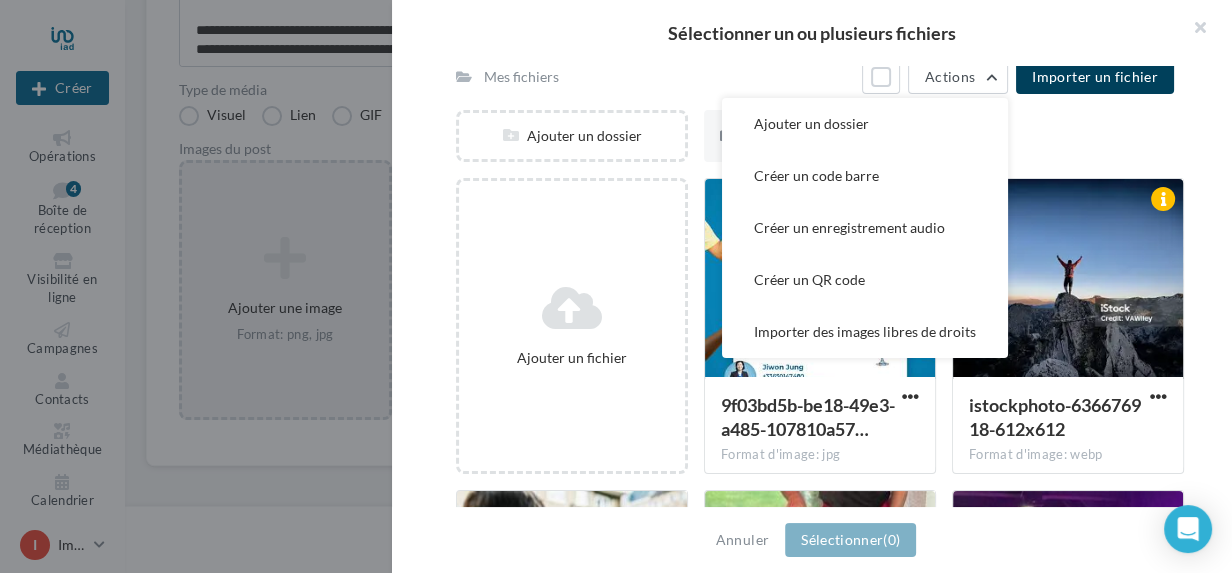 click on "Importer un fichier" at bounding box center [1095, 77] 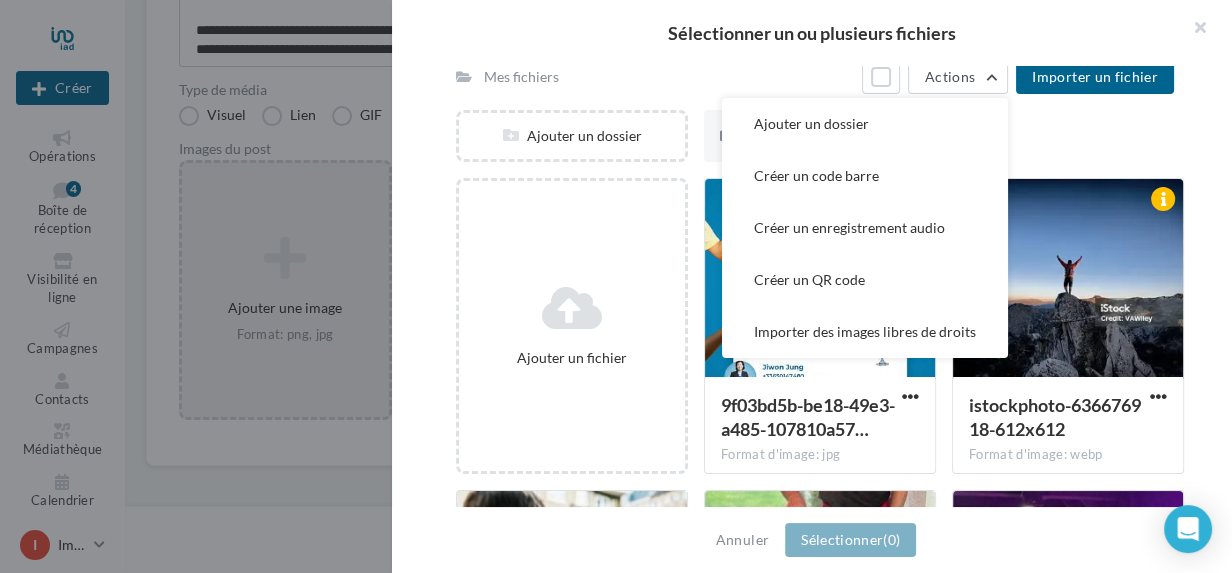 click on "Ajouter un dossier    Sollicitation d'avis                Sollicitation d'avis" at bounding box center [828, 144] 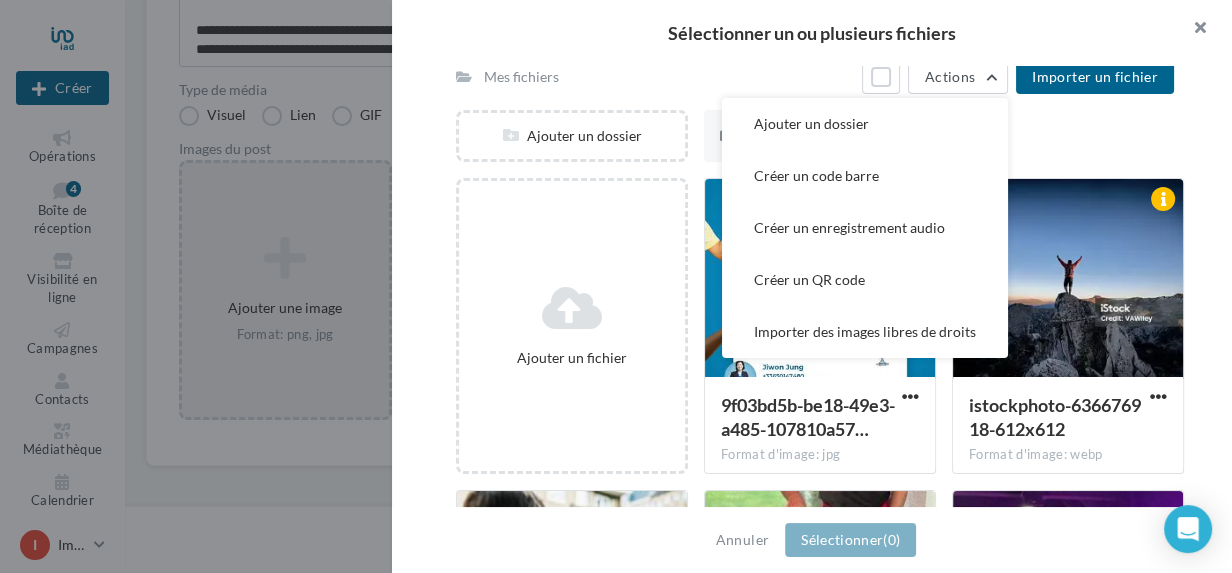 click at bounding box center [1192, 30] 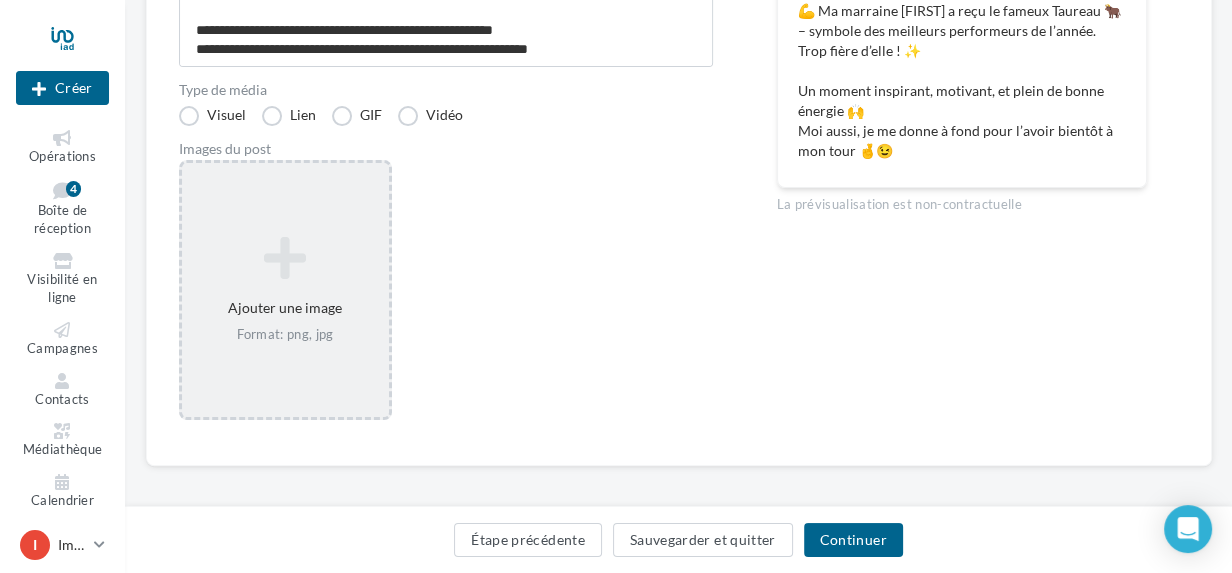 click on "Format: png, jpg" at bounding box center (285, 335) 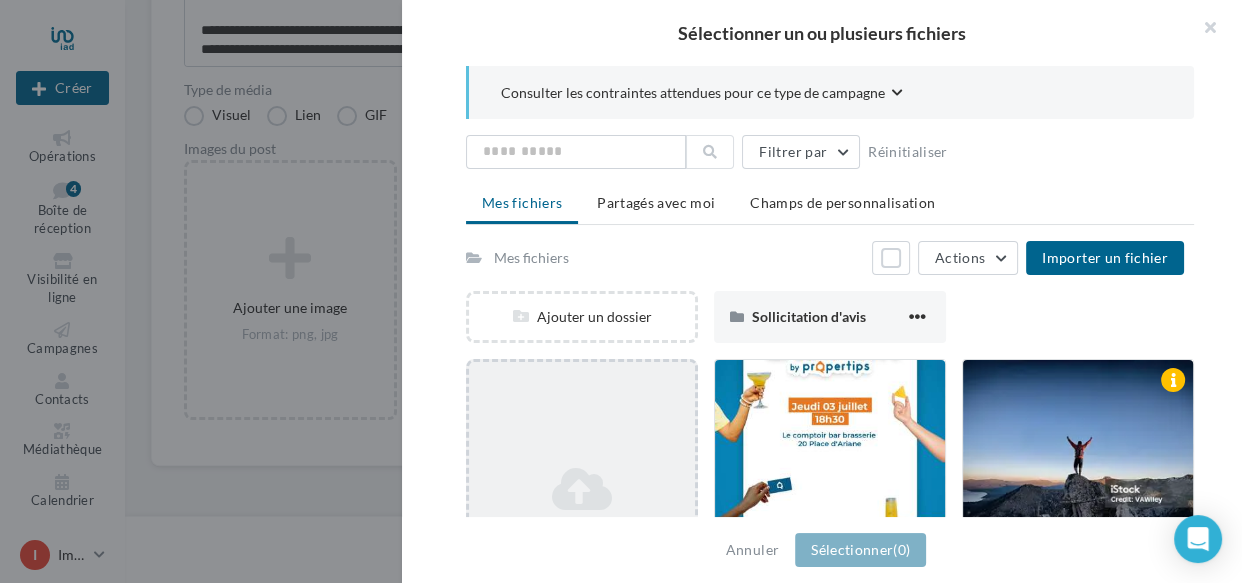 click on "Ajouter un fichier" at bounding box center [582, 317] 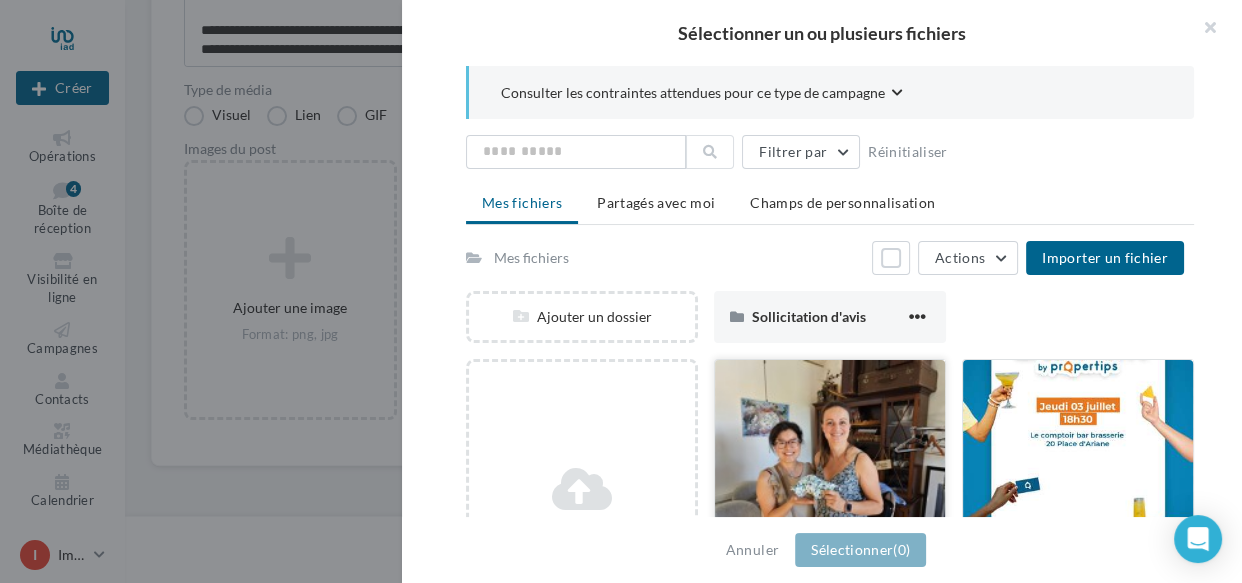 click at bounding box center (830, 460) 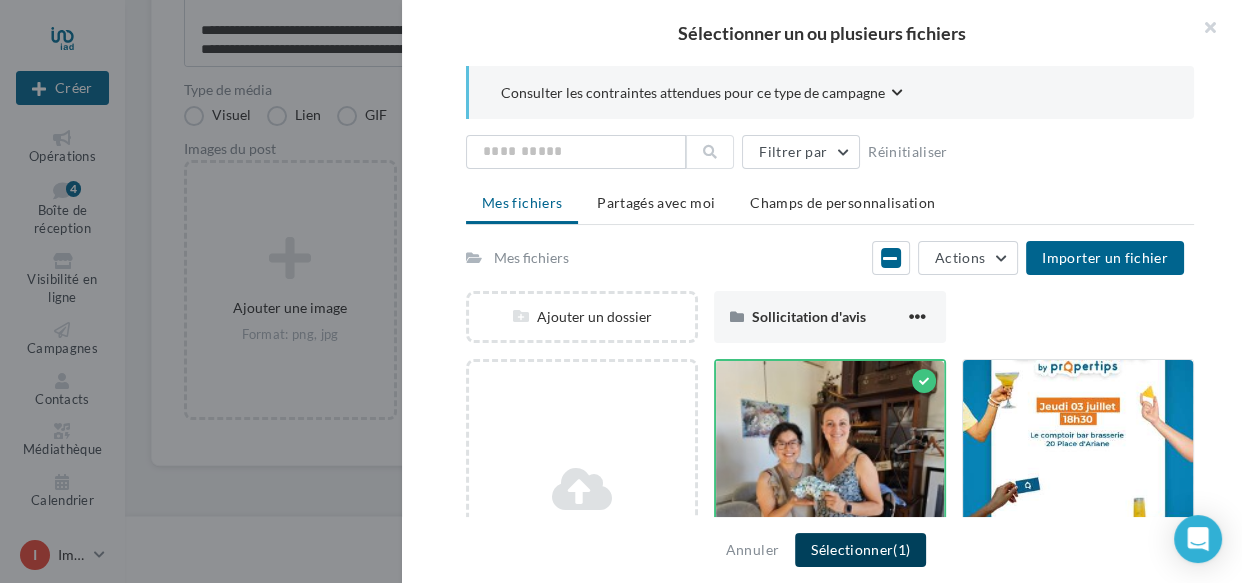 click on "Sélectionner   (1)" at bounding box center (860, 550) 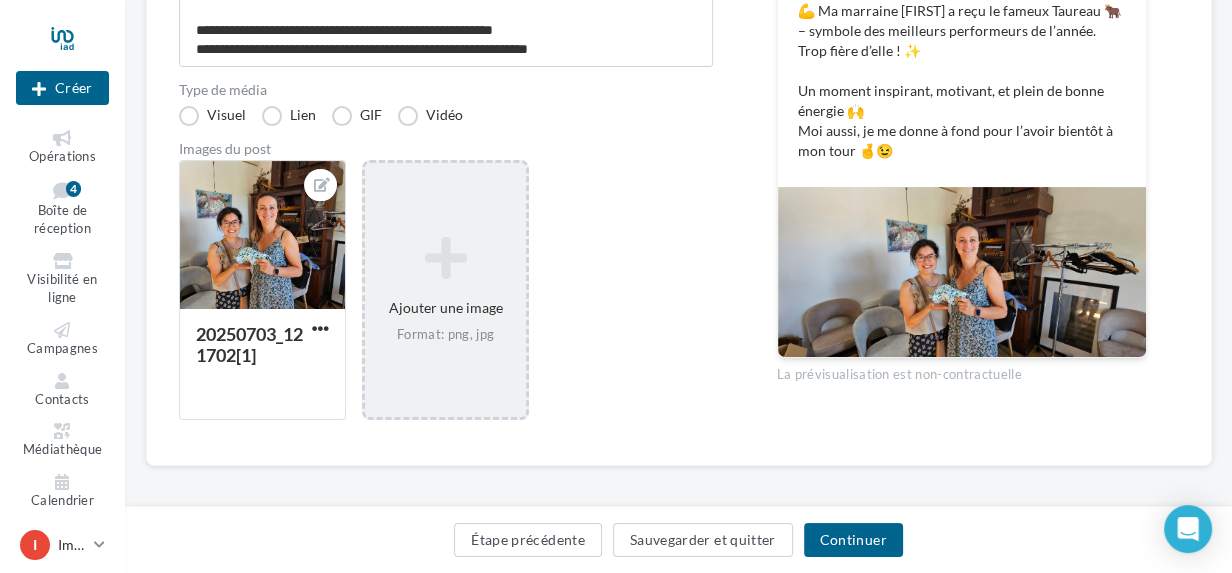 click at bounding box center (445, 258) 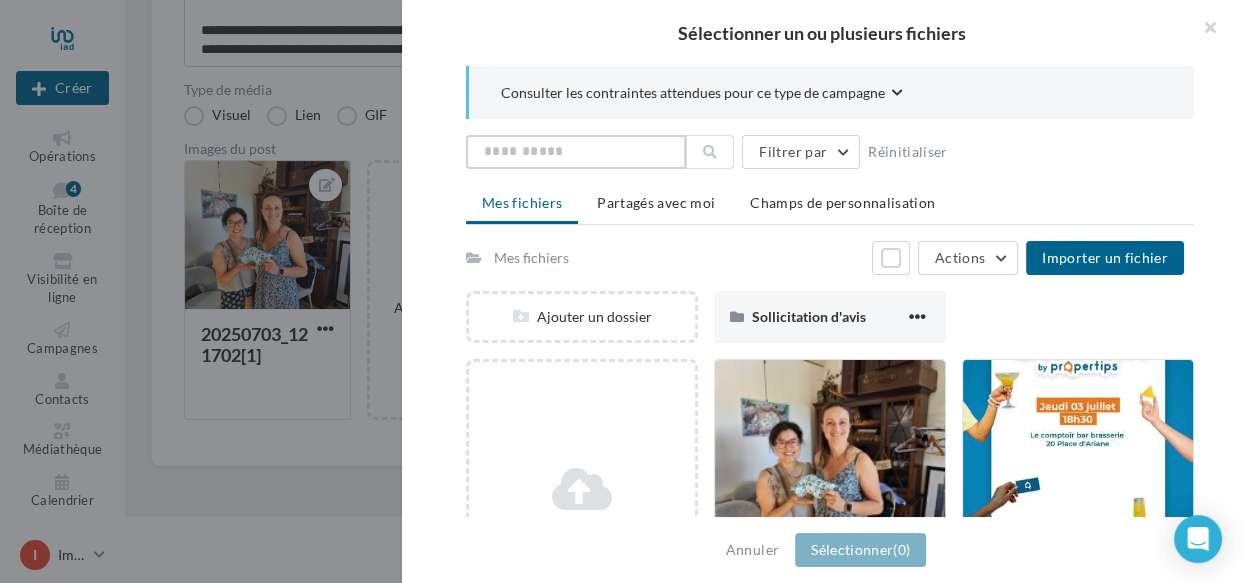 click at bounding box center [576, 152] 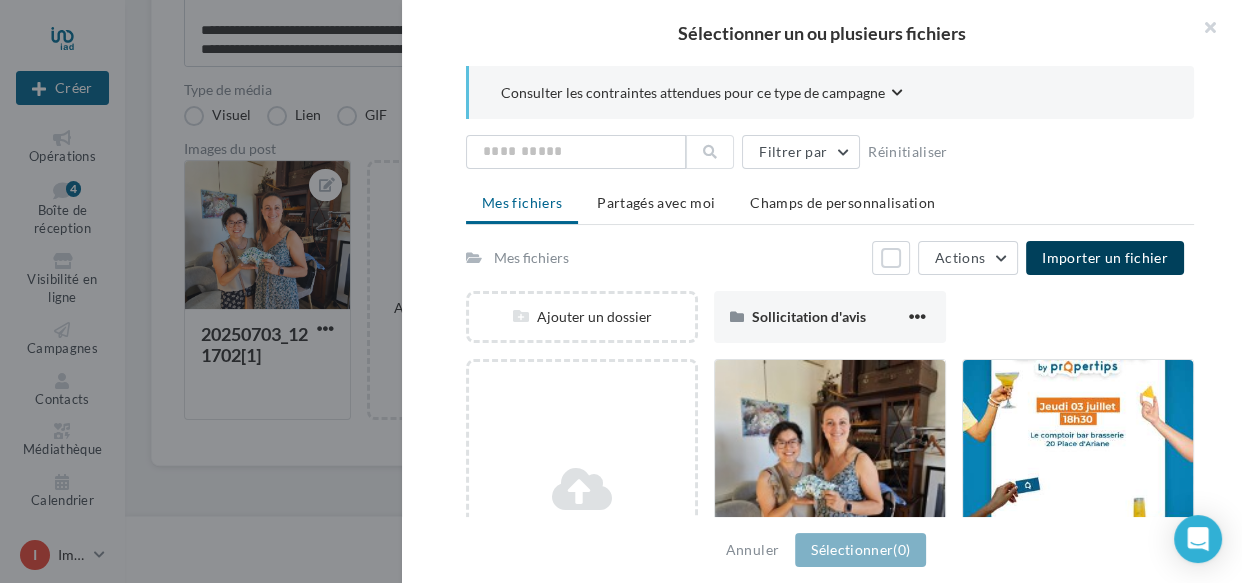click on "Importer un fichier" at bounding box center (1105, 258) 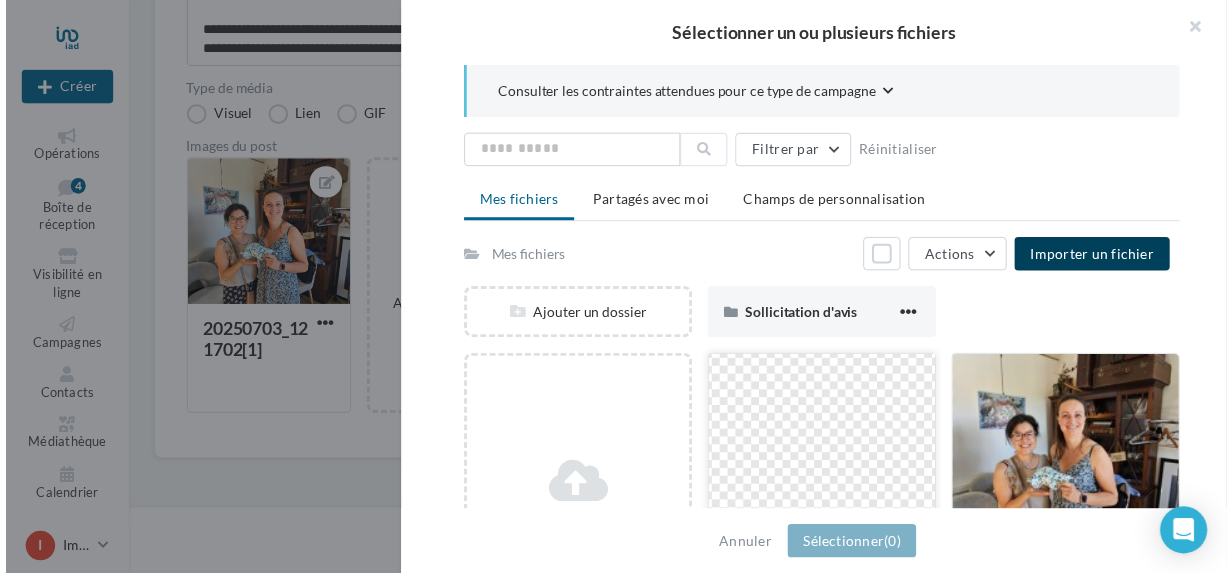 scroll, scrollTop: 150, scrollLeft: 0, axis: vertical 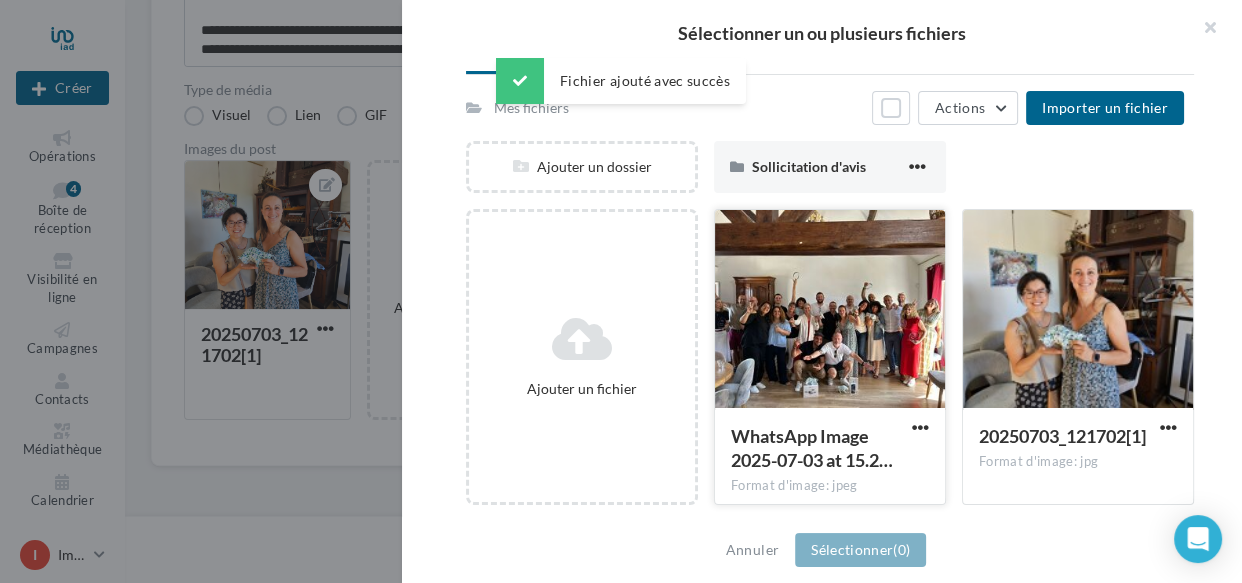 click at bounding box center [830, 310] 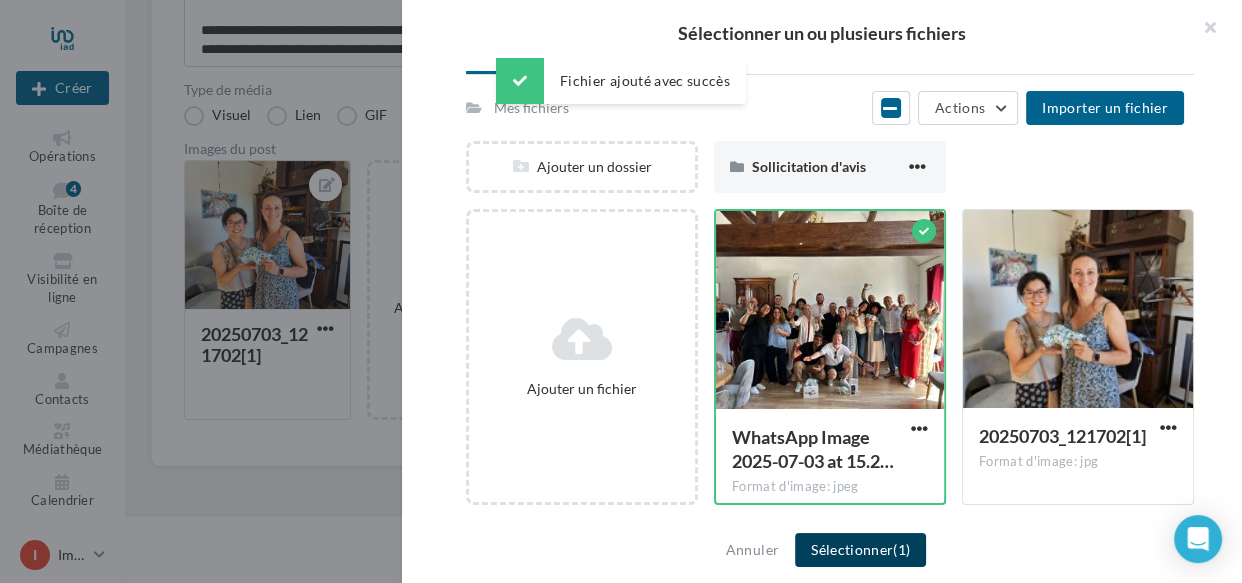 click on "Sélectionner   (1)" at bounding box center (860, 550) 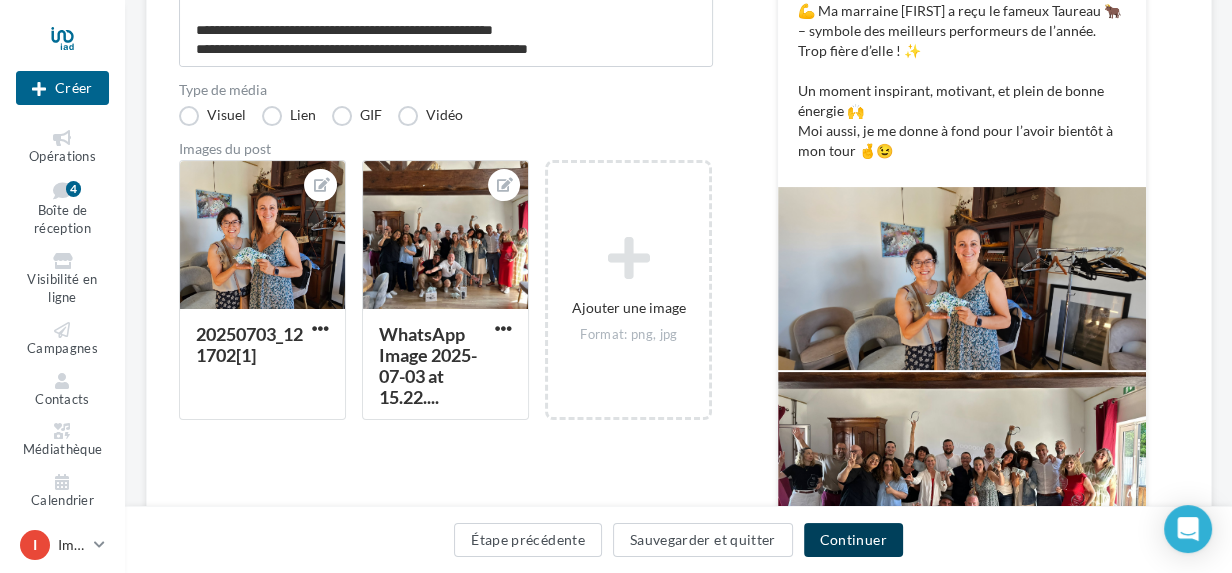 click on "Continuer" at bounding box center [853, 540] 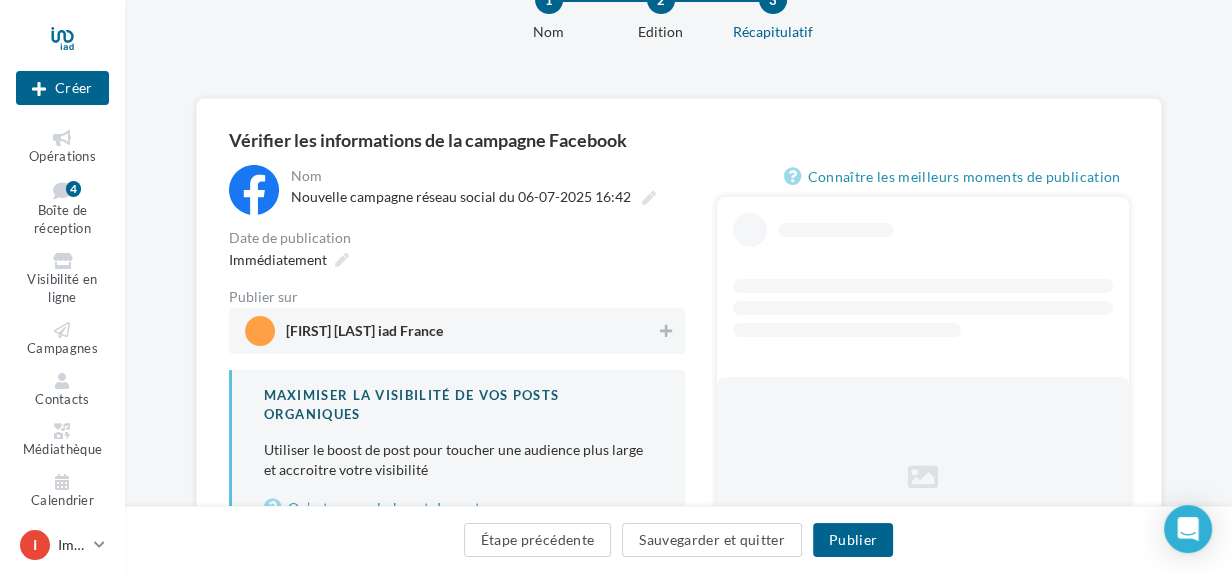 scroll, scrollTop: 59, scrollLeft: 0, axis: vertical 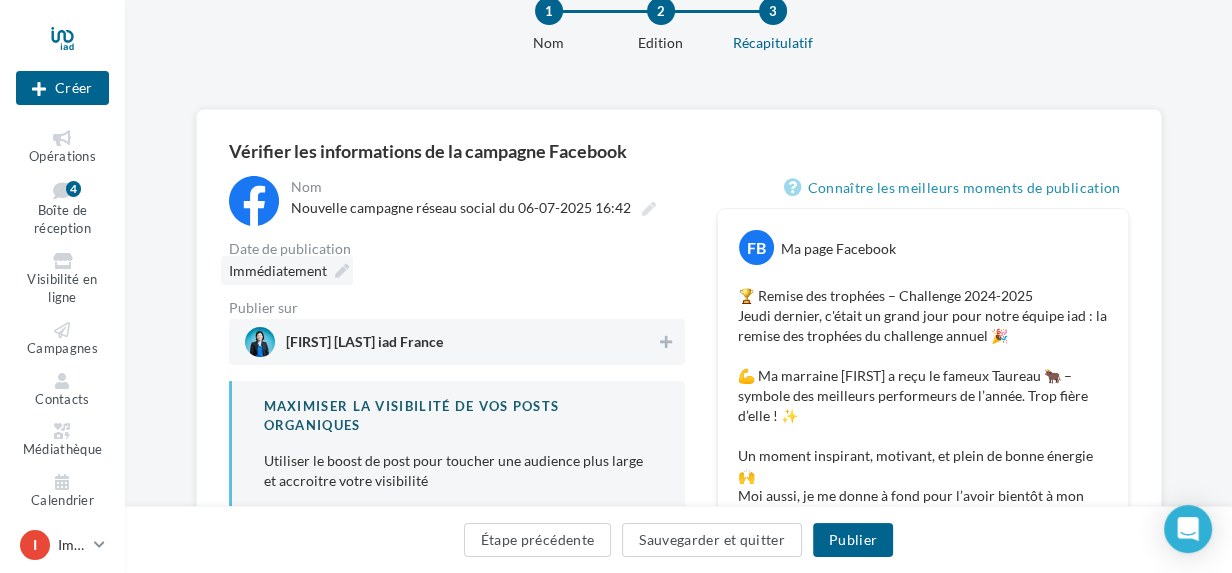click at bounding box center [342, 271] 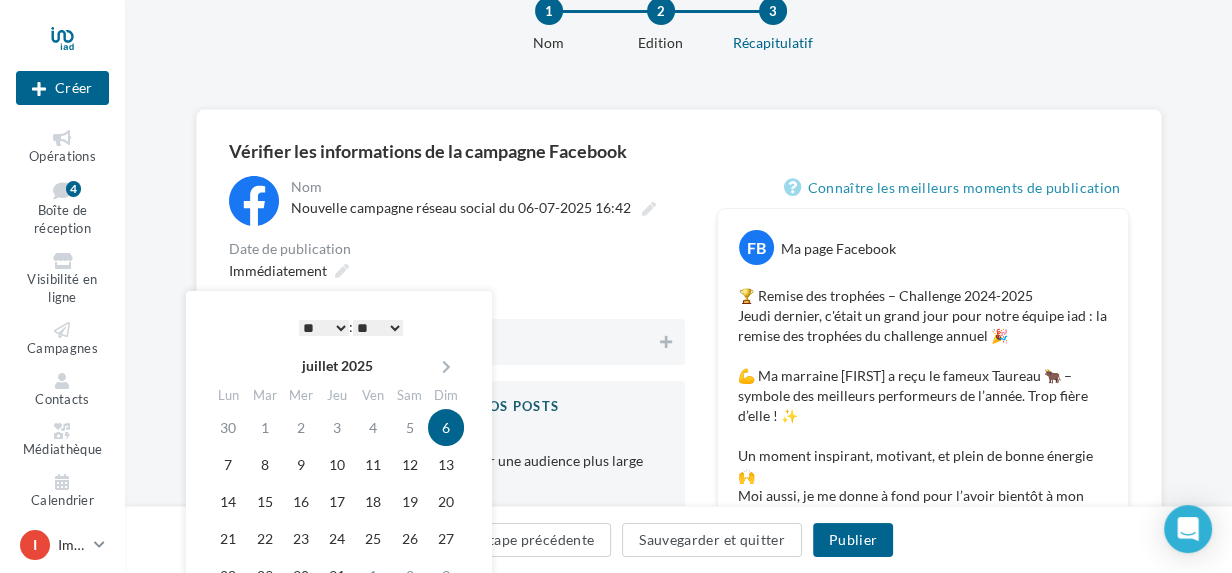 click on "**********" at bounding box center (457, 363) 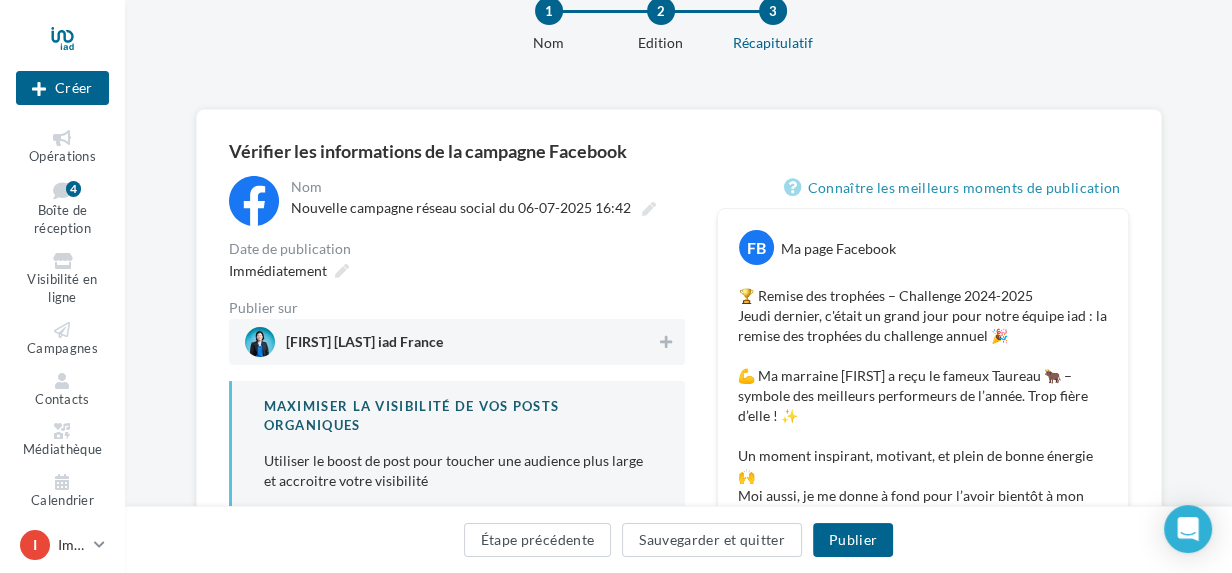 scroll, scrollTop: 331, scrollLeft: 0, axis: vertical 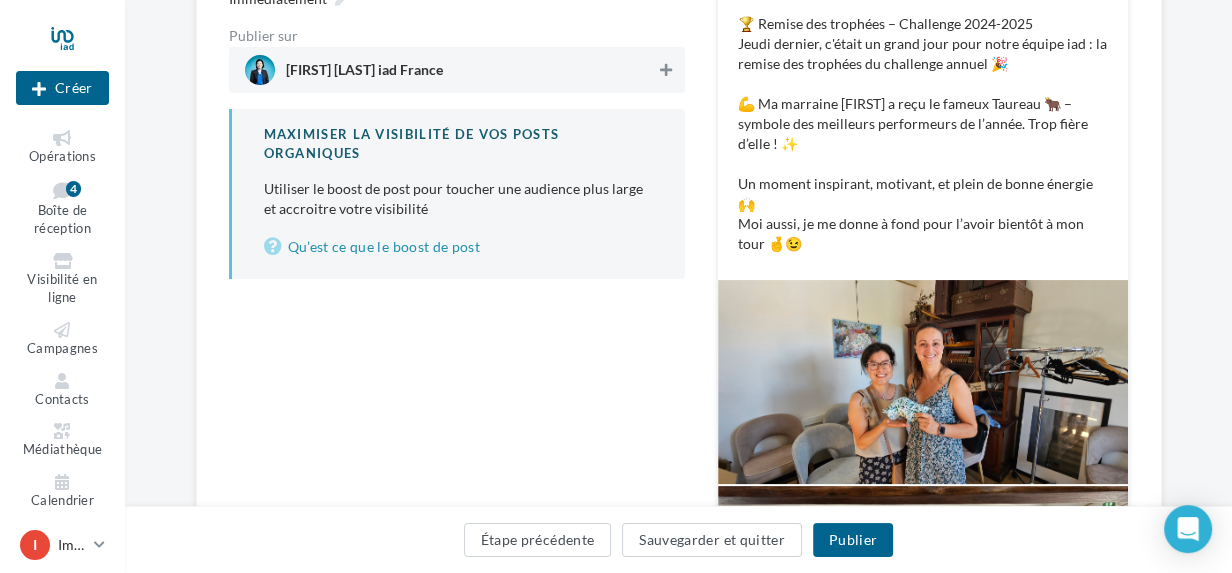 click at bounding box center (666, 70) 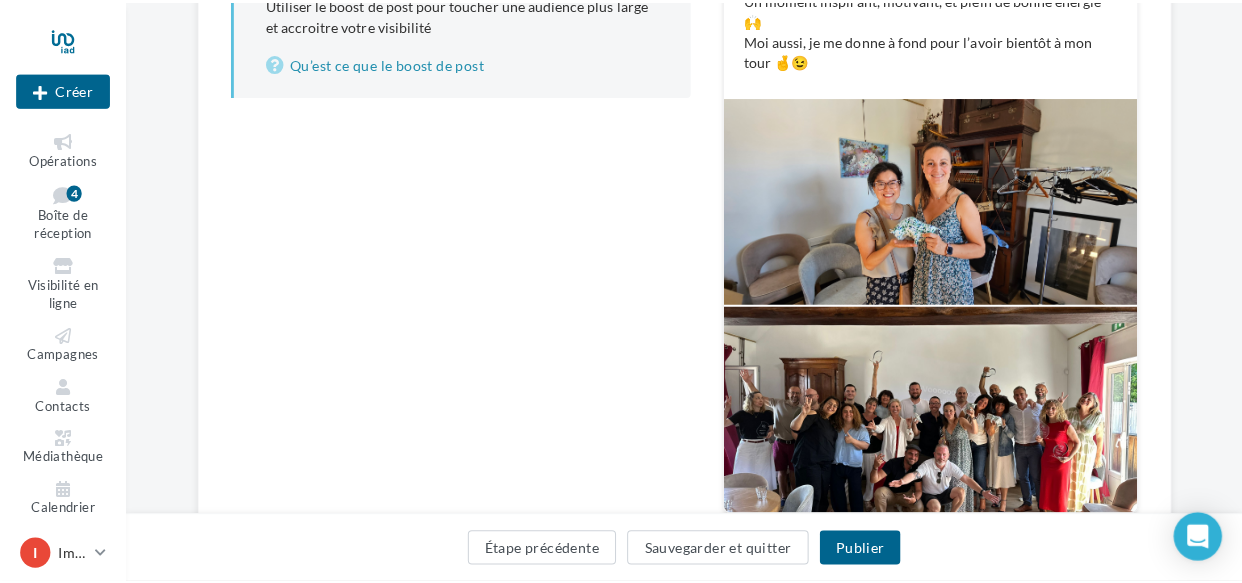 scroll, scrollTop: 352, scrollLeft: 0, axis: vertical 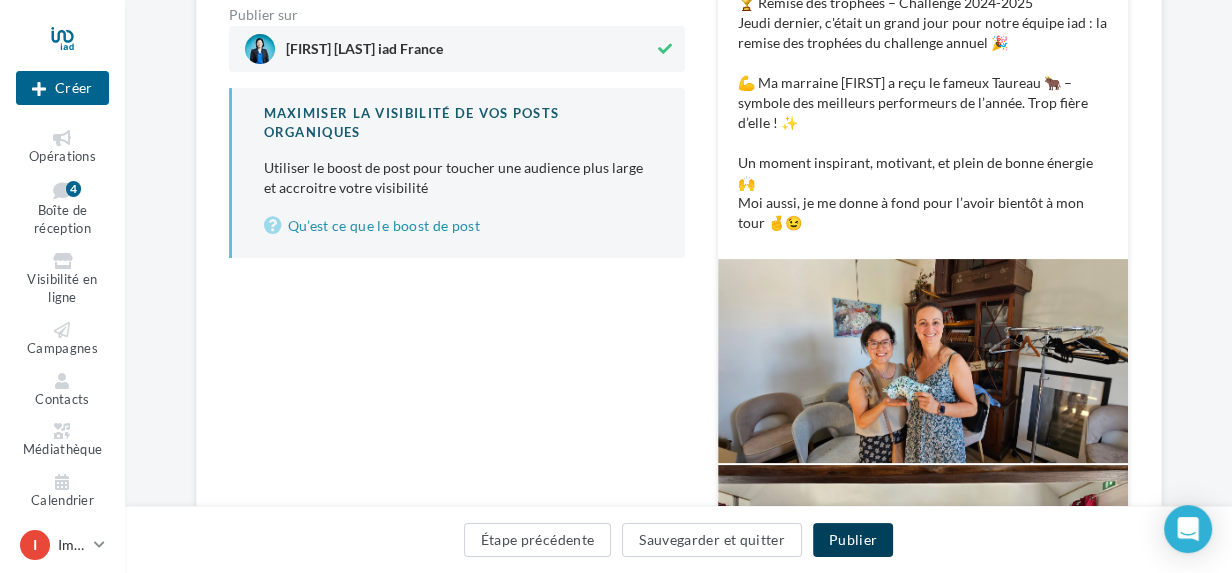 click on "Publier" at bounding box center [853, 540] 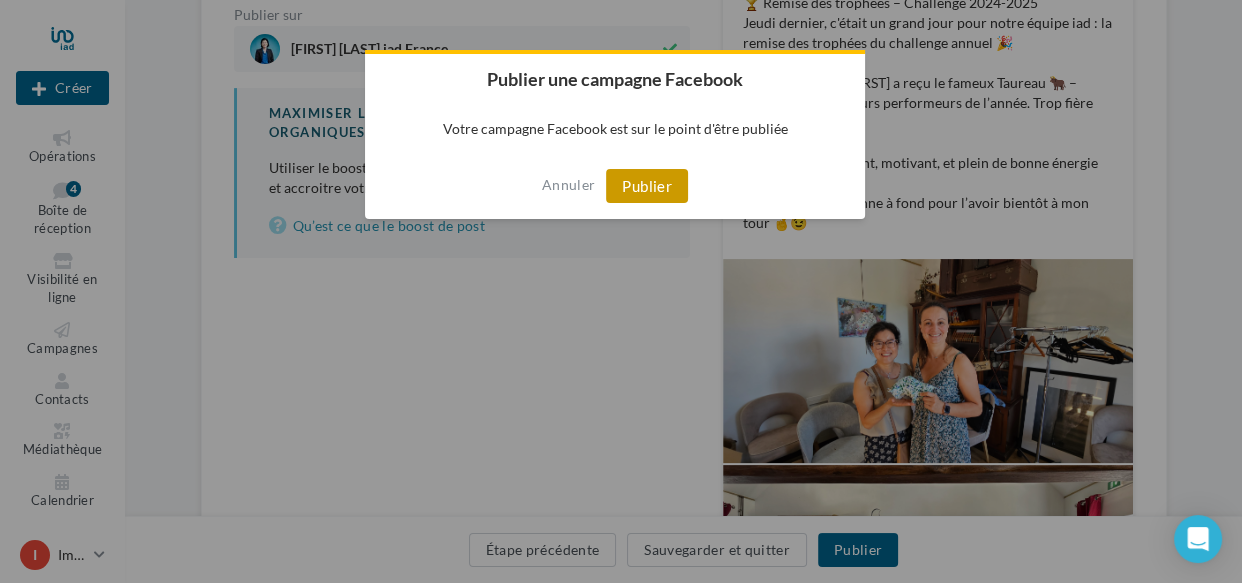 click on "Publier" at bounding box center (647, 186) 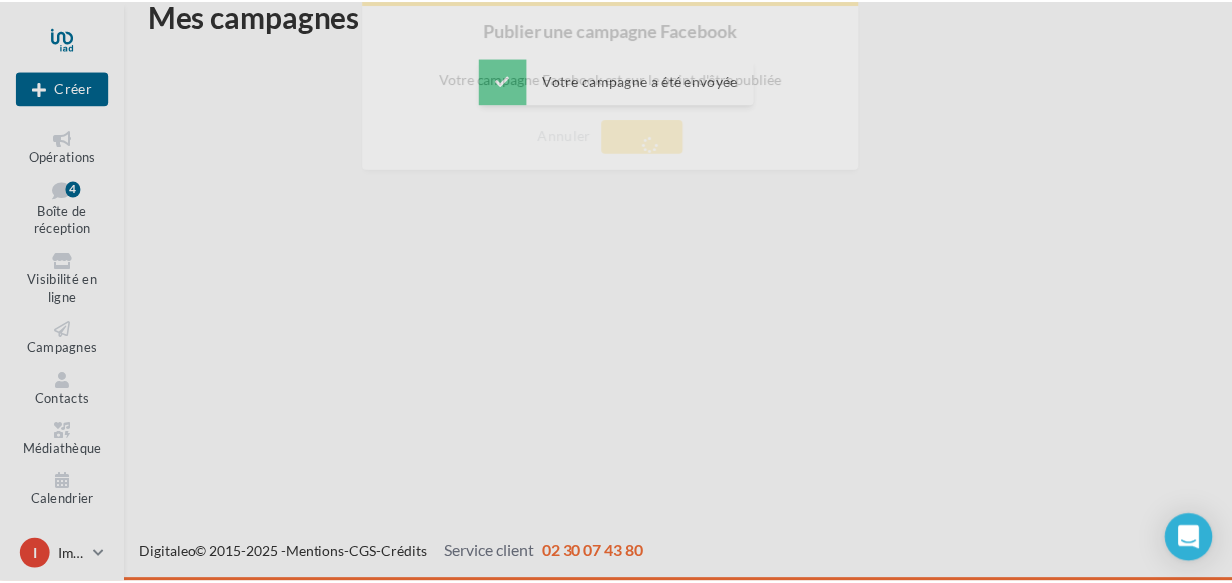 scroll, scrollTop: 31, scrollLeft: 0, axis: vertical 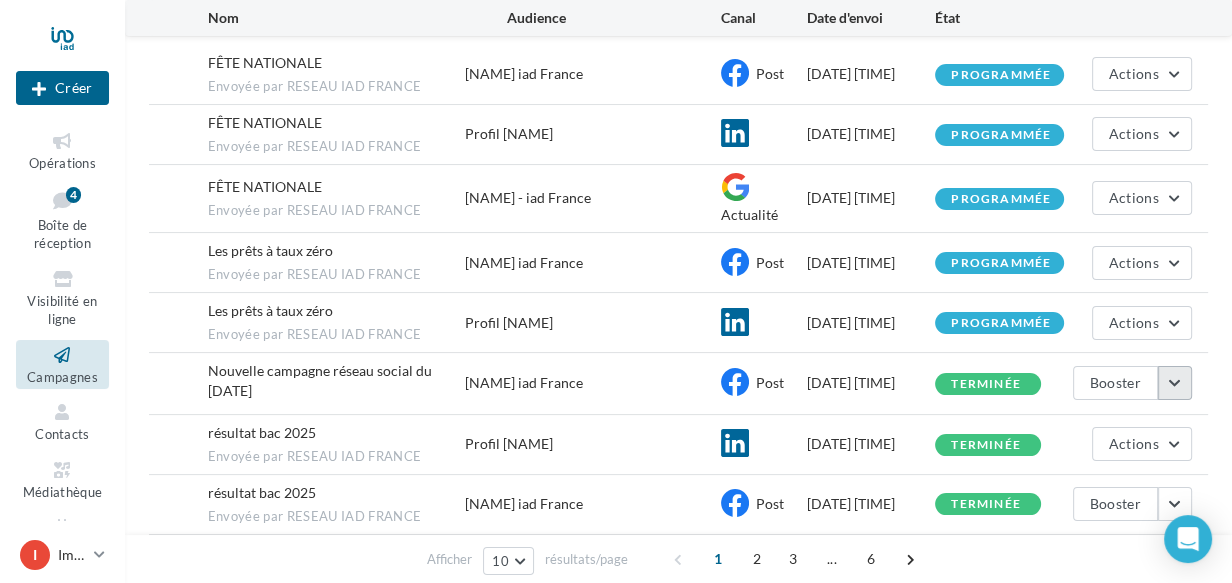 click at bounding box center (1175, 383) 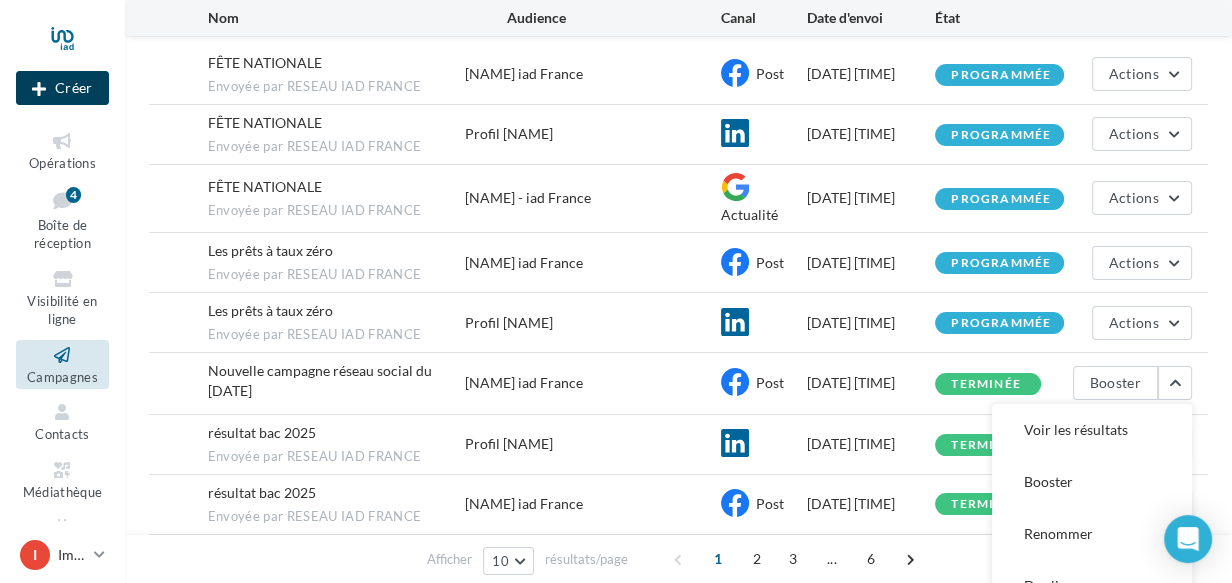 click on "Créer" at bounding box center [62, 88] 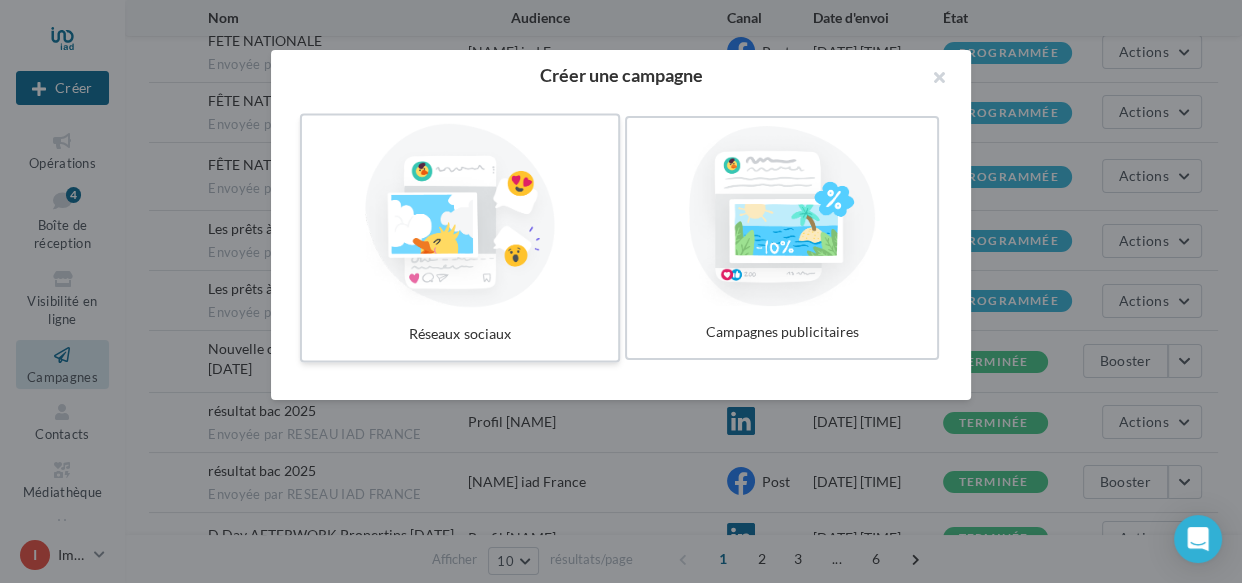 click at bounding box center [460, 216] 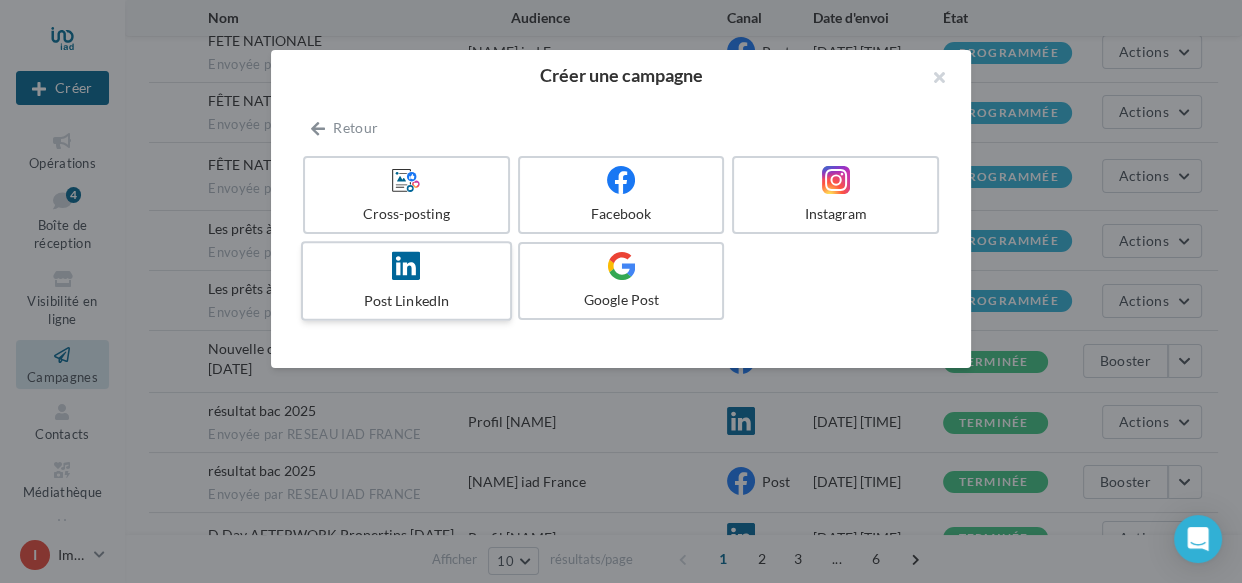 click on "Post LinkedIn" at bounding box center (406, 281) 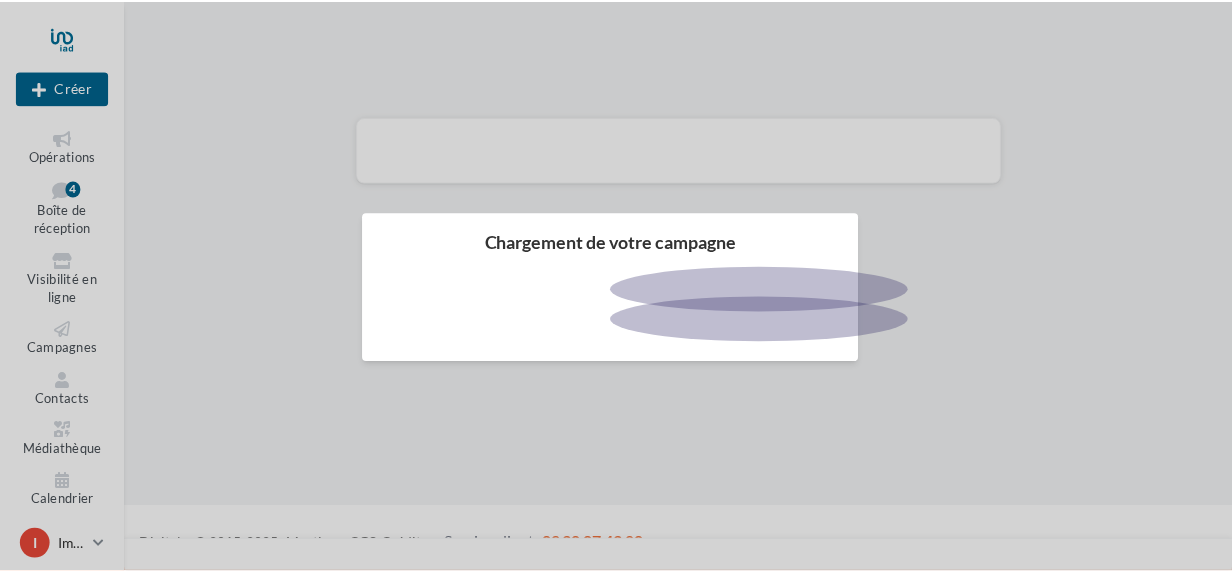 scroll, scrollTop: 0, scrollLeft: 0, axis: both 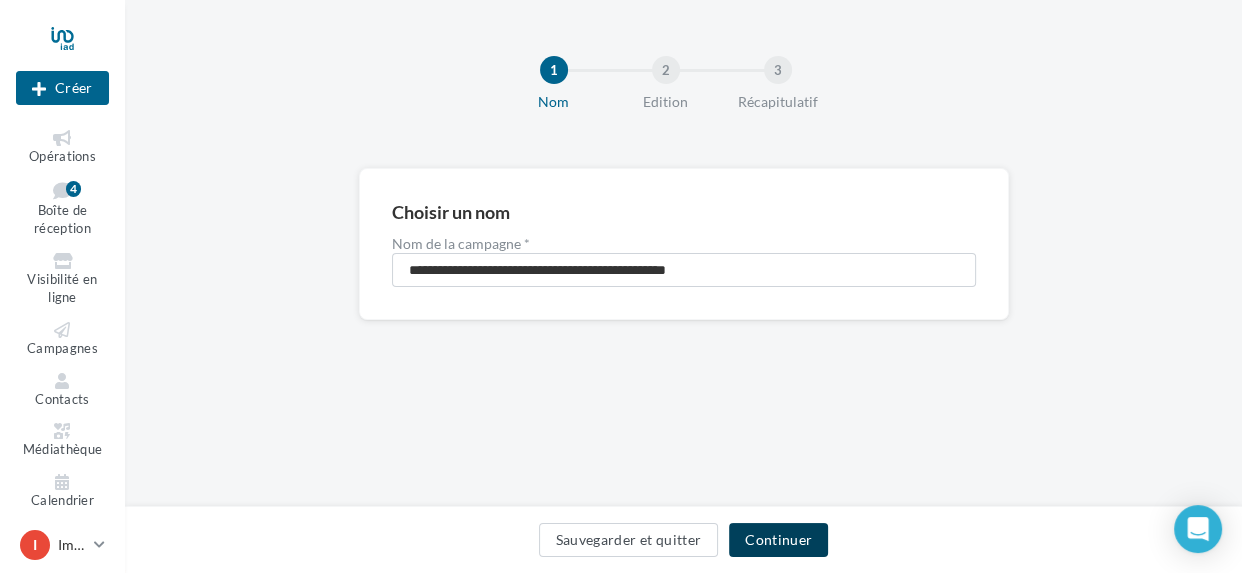 click on "Continuer" at bounding box center [778, 540] 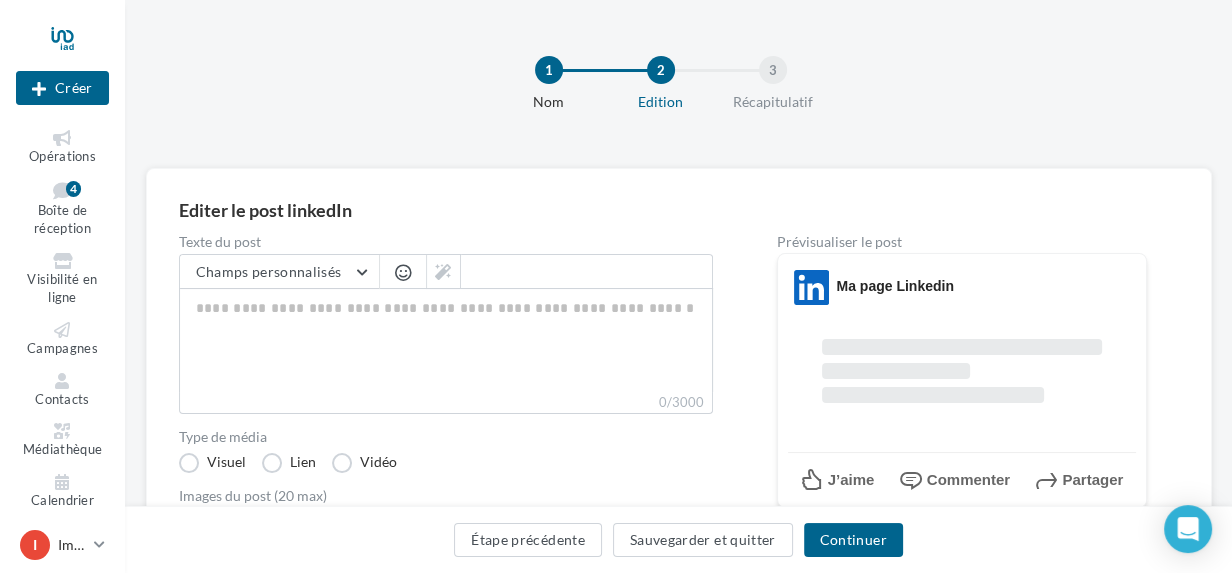 scroll, scrollTop: 358, scrollLeft: 0, axis: vertical 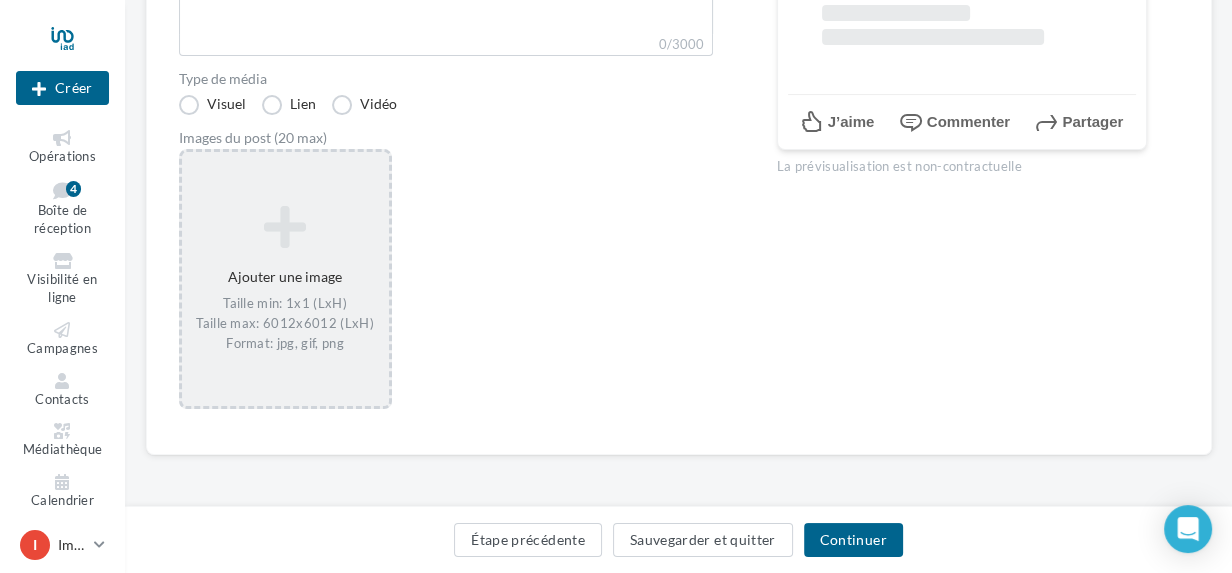 click on "Ajouter une image     Taille min: 1x1 (LxH)   Taille max: 6012x6012 (LxH)   Format: jpg, gif, png" at bounding box center (285, 279) 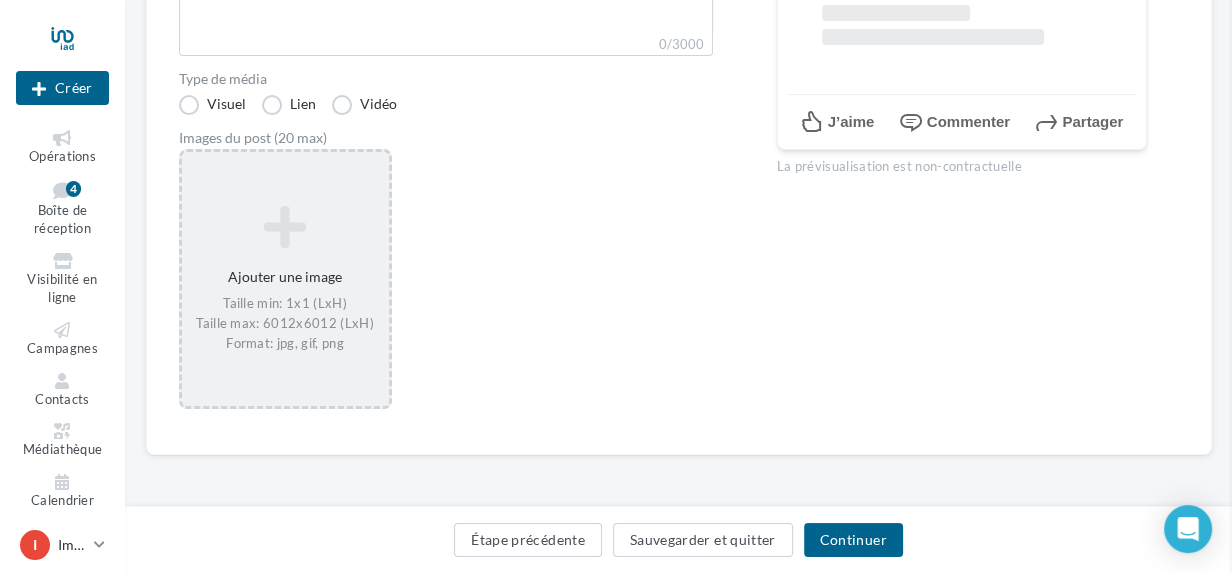 scroll, scrollTop: 348, scrollLeft: 0, axis: vertical 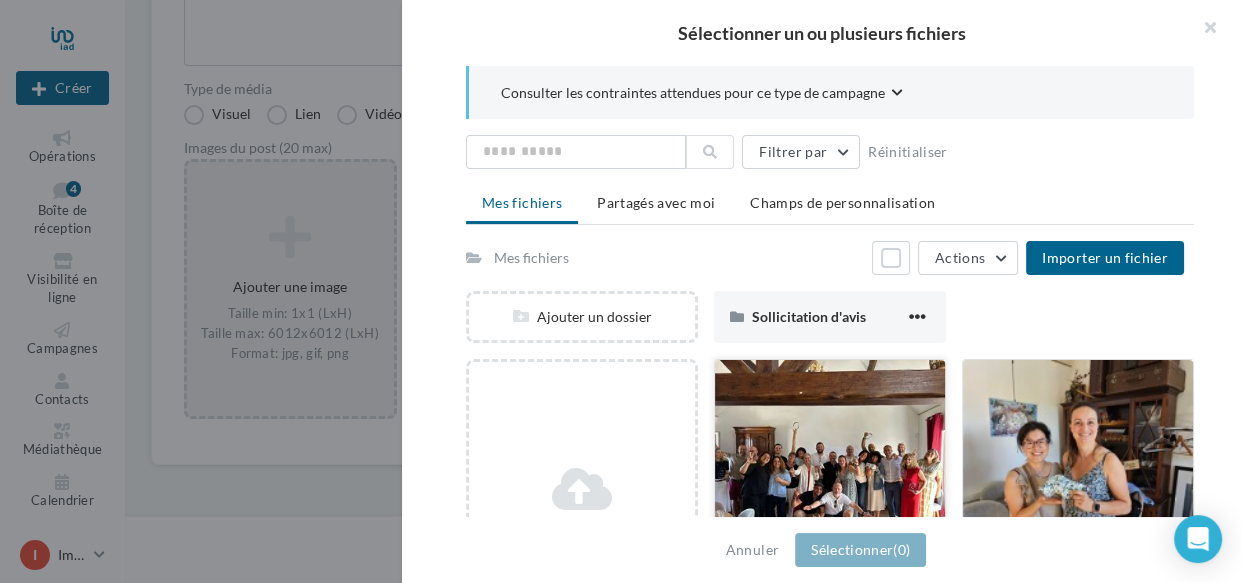 click at bounding box center [830, 460] 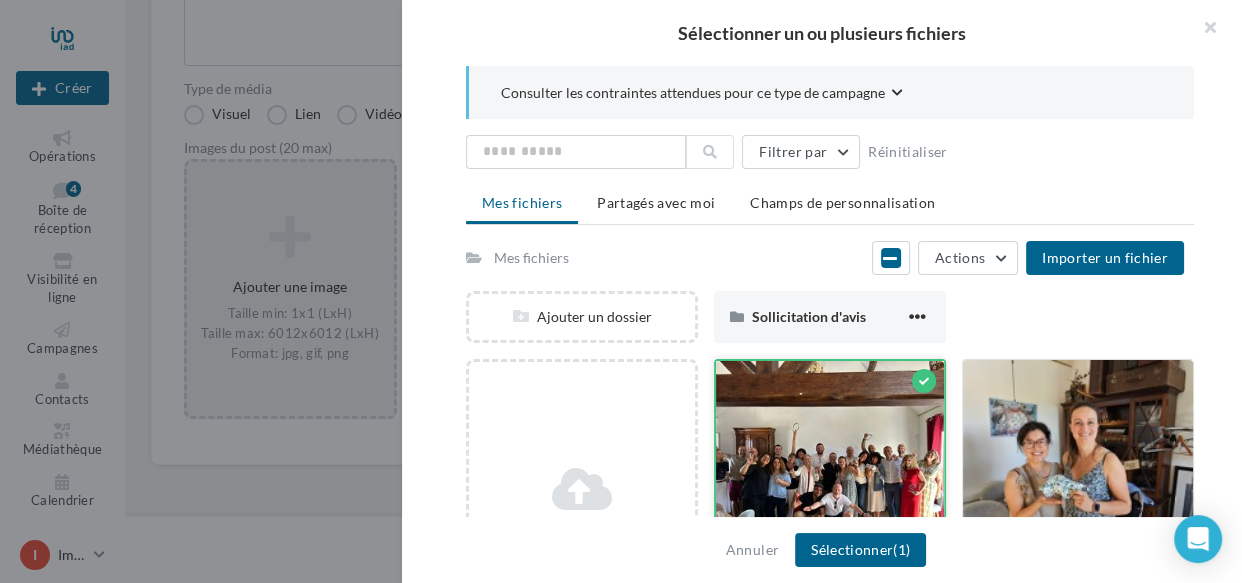 click at bounding box center [924, 381] 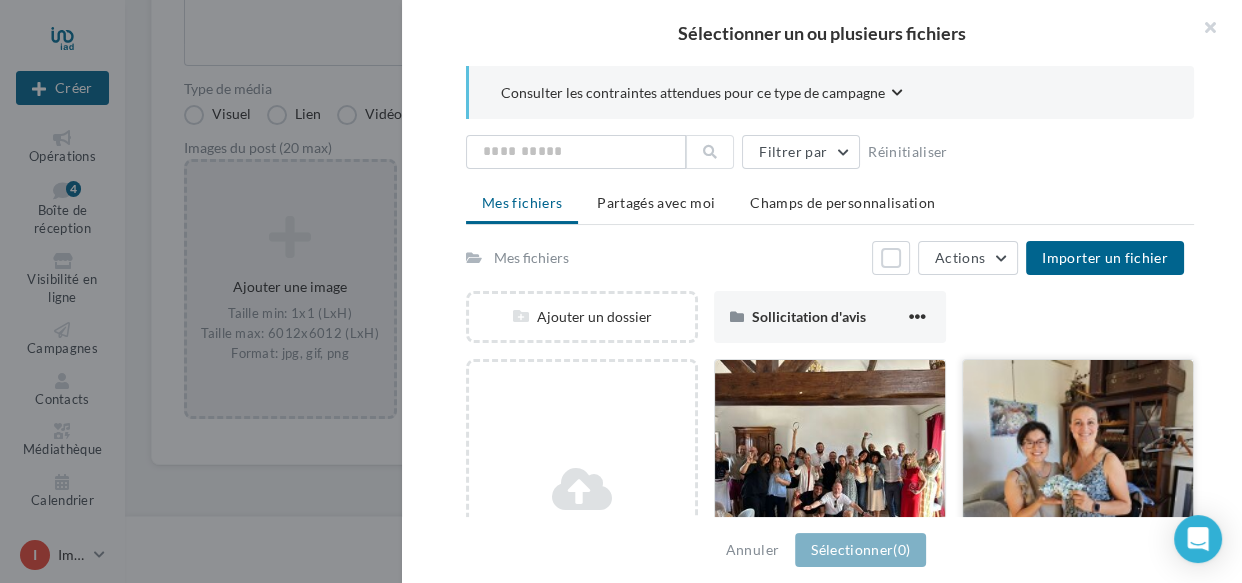 click at bounding box center (830, 460) 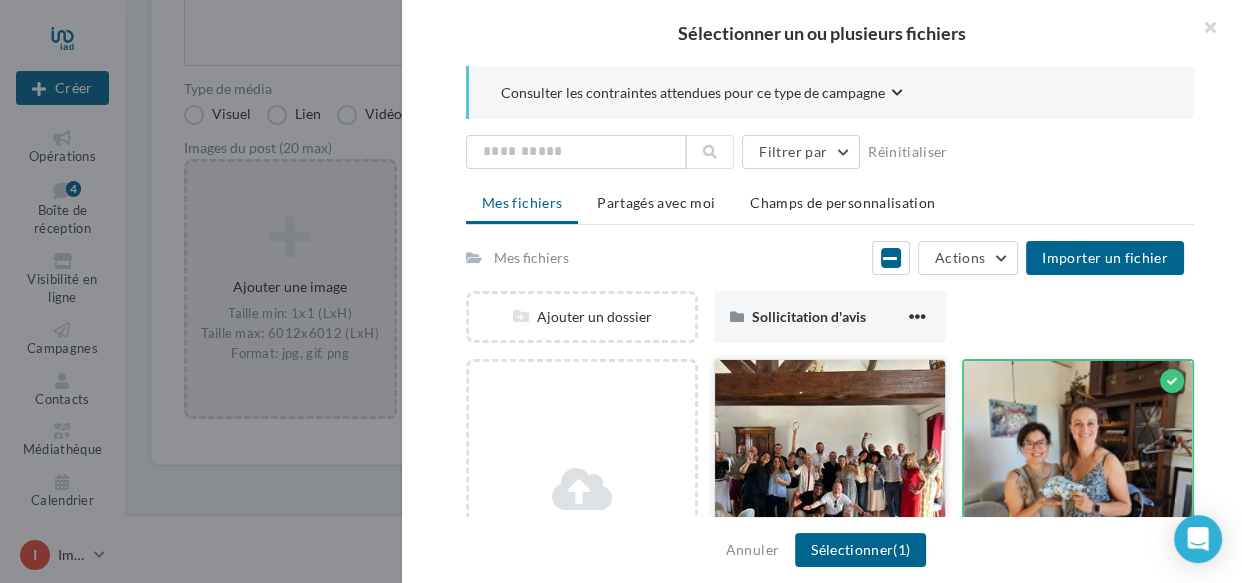 click at bounding box center (830, 460) 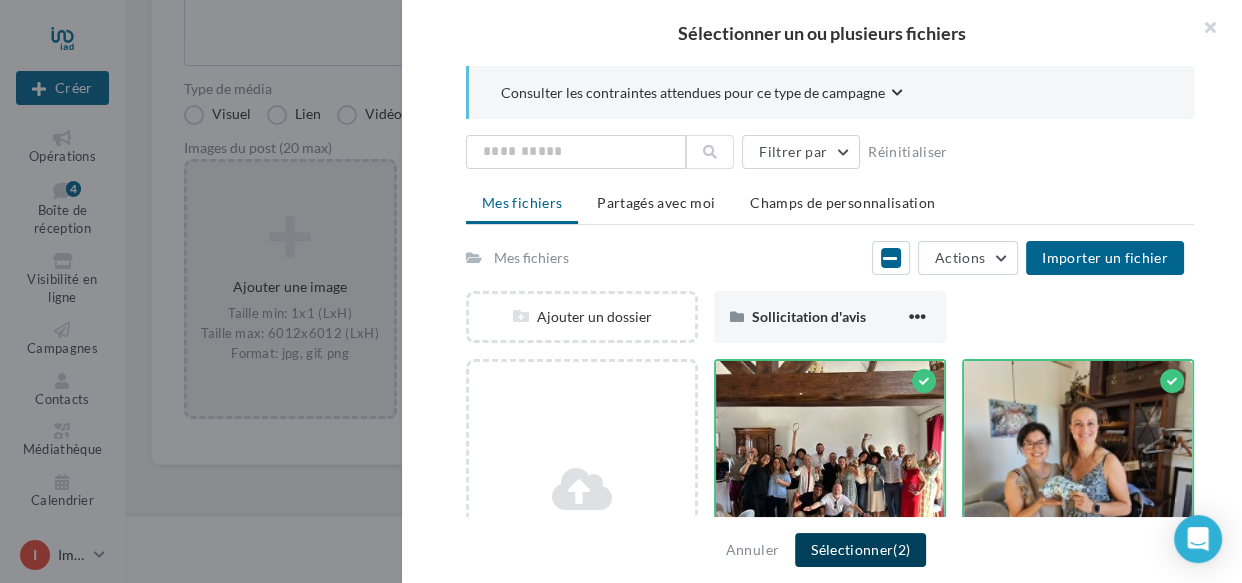 click on "Sélectionner   (2)" at bounding box center (860, 550) 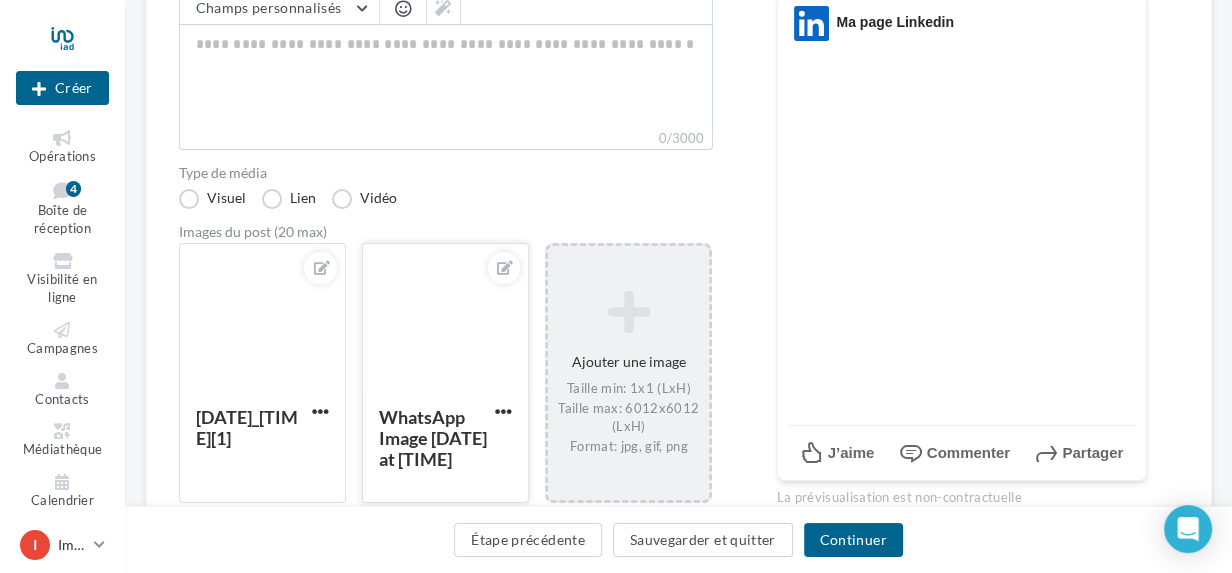 scroll, scrollTop: 166, scrollLeft: 0, axis: vertical 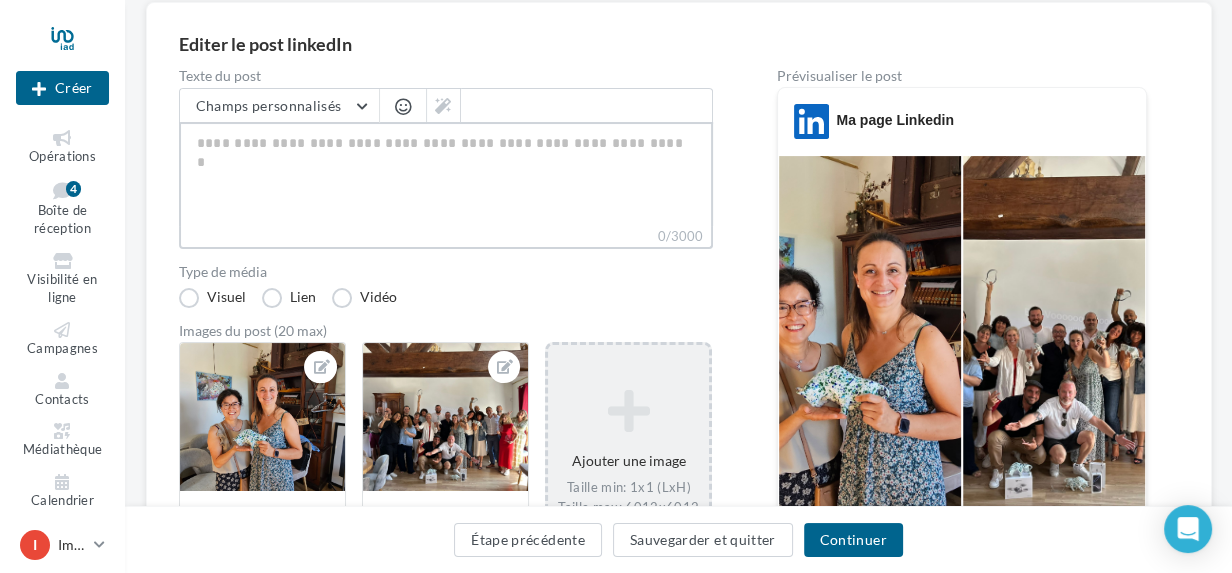 click on "0/3000" at bounding box center (446, 174) 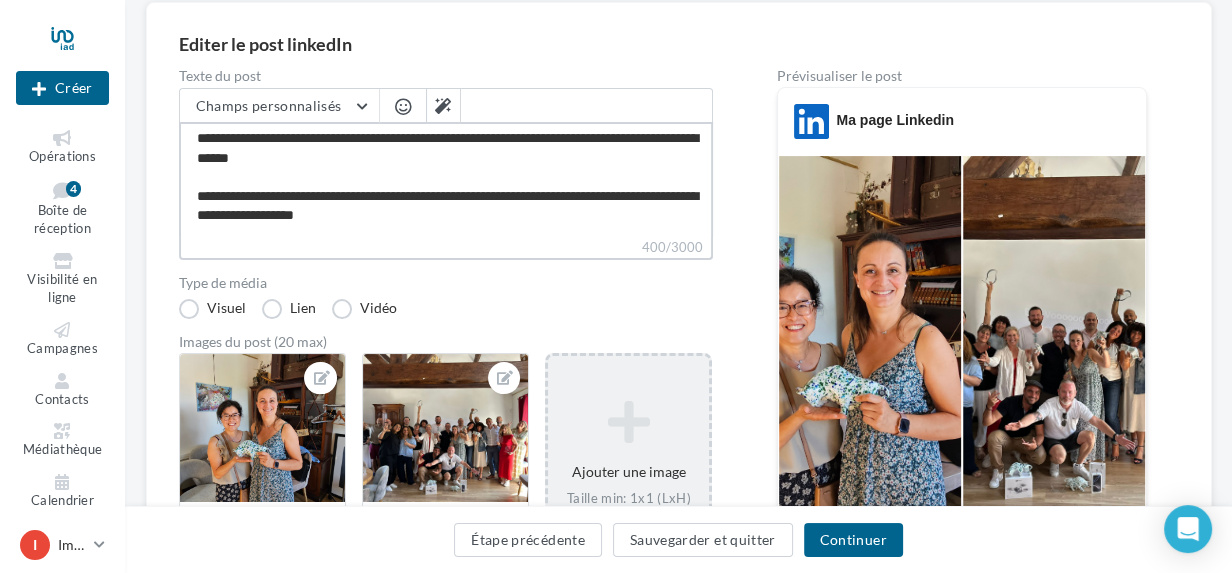 scroll, scrollTop: 0, scrollLeft: 0, axis: both 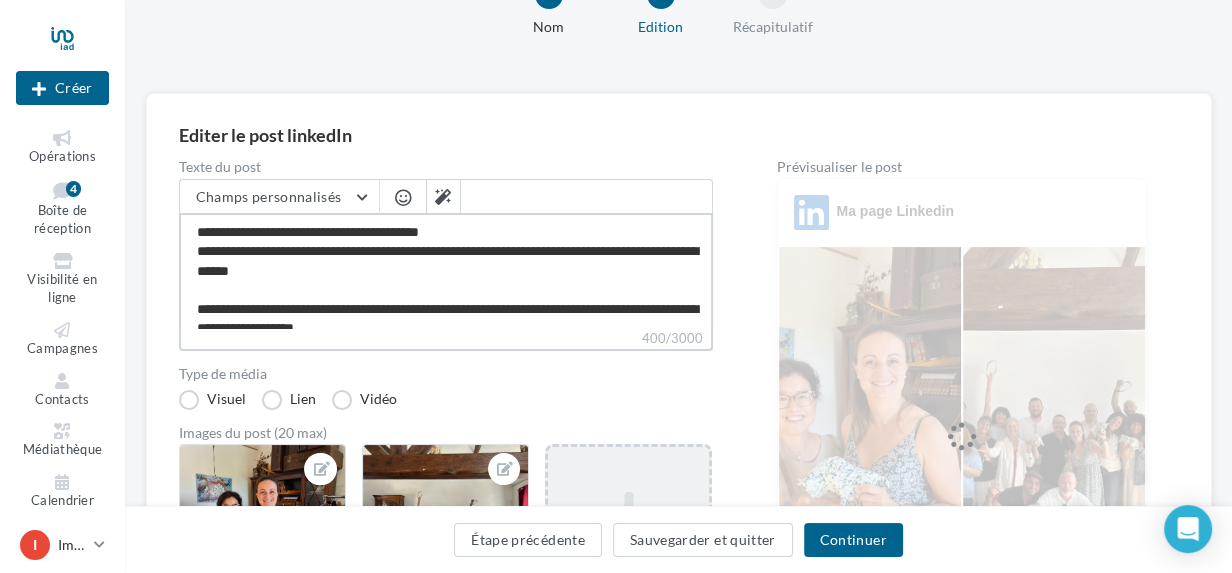 click on "**********" at bounding box center [446, 270] 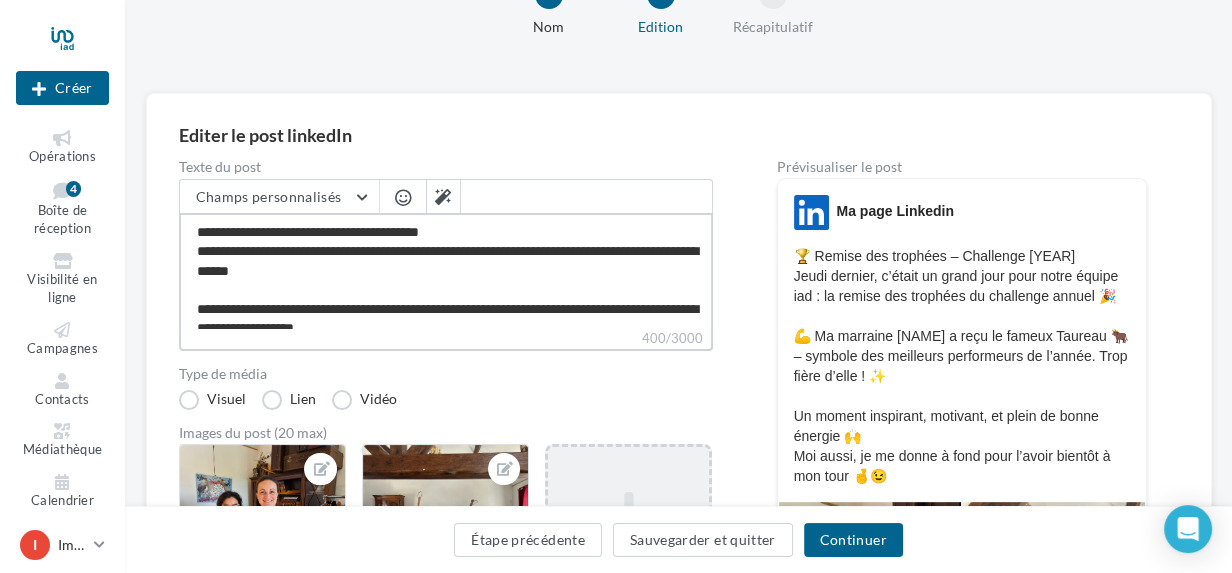 click on "**********" at bounding box center [446, 270] 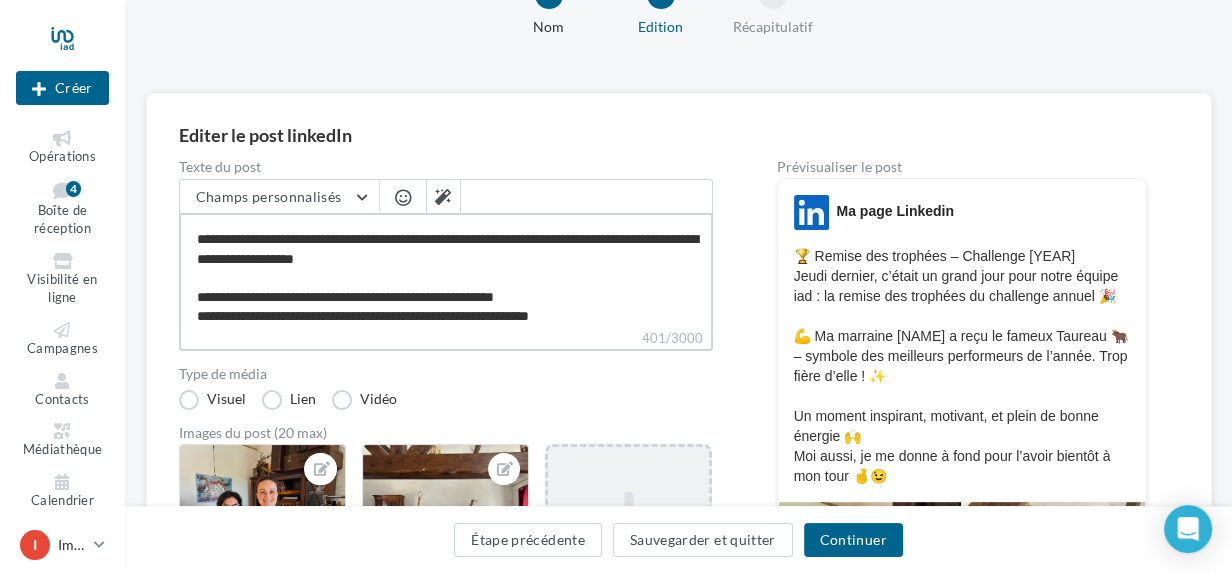 scroll, scrollTop: 94, scrollLeft: 0, axis: vertical 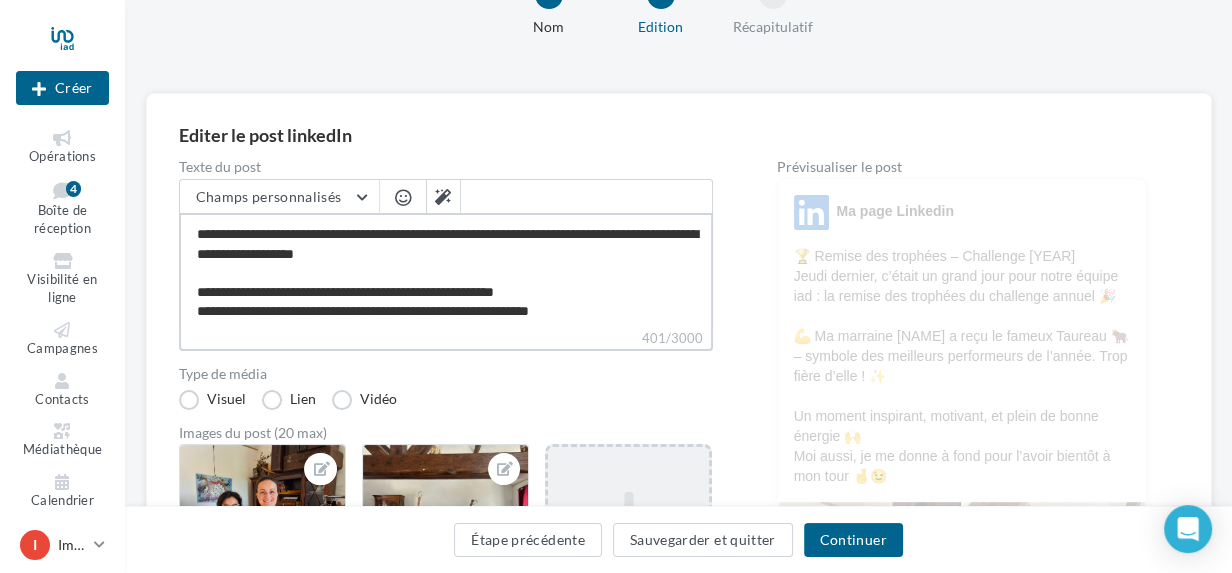 type on "**********" 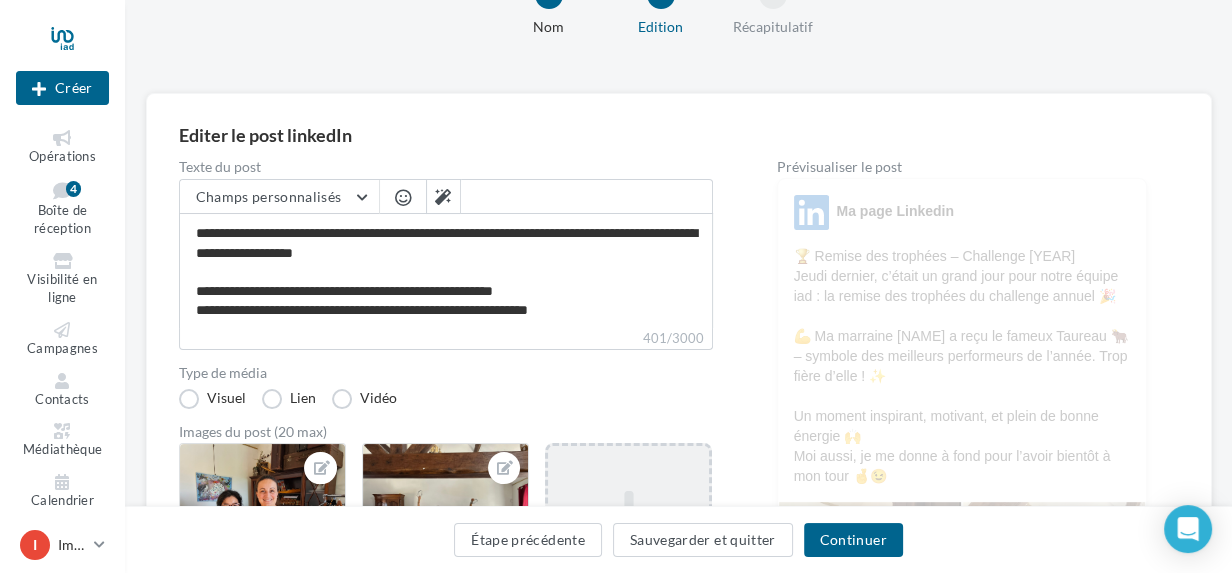 click on "401/3000" at bounding box center [446, 339] 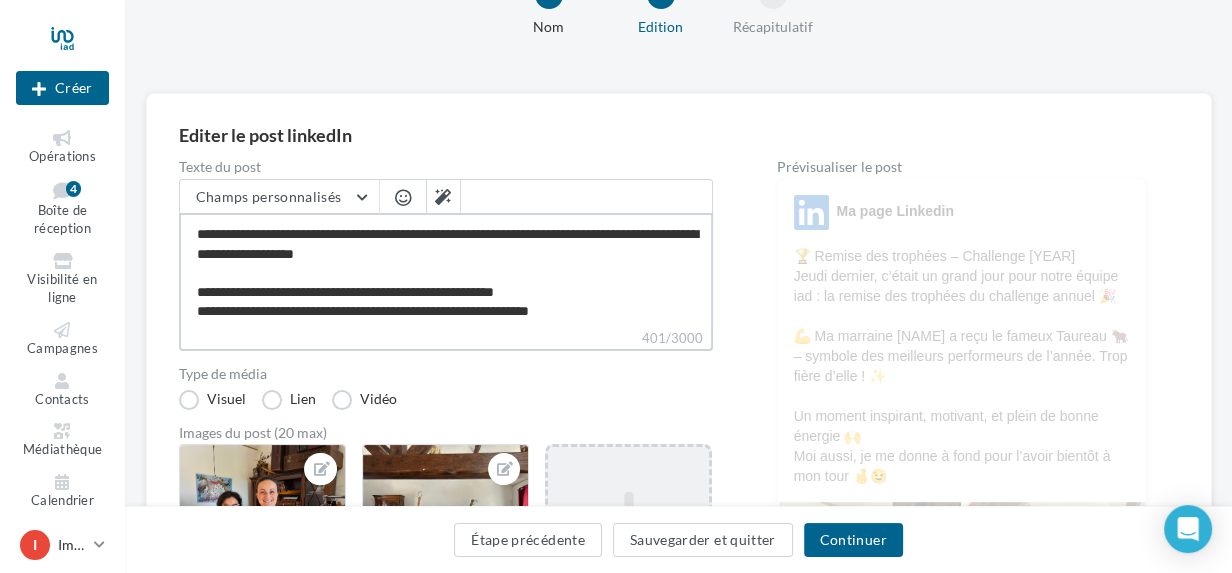 click on "**********" at bounding box center (446, 270) 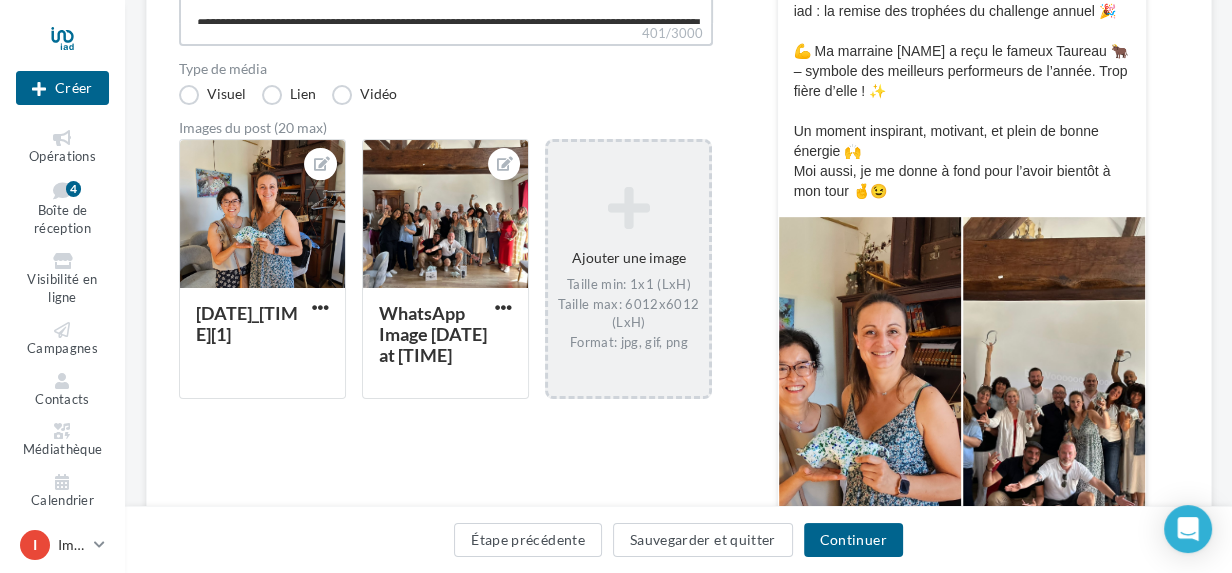scroll, scrollTop: 348, scrollLeft: 0, axis: vertical 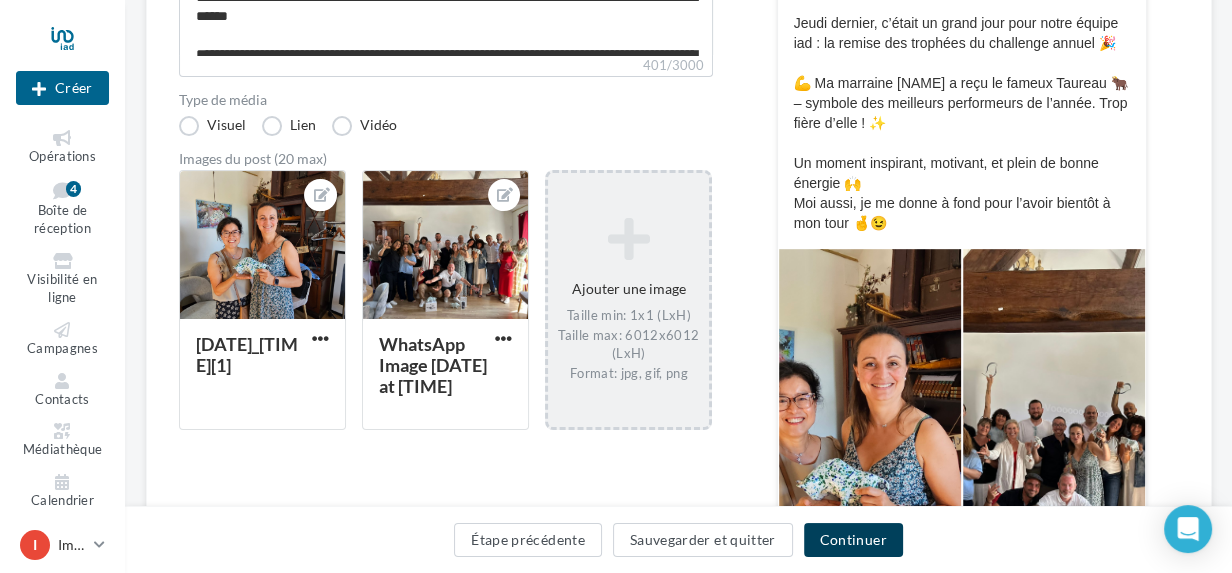 click on "Continuer" at bounding box center (853, 540) 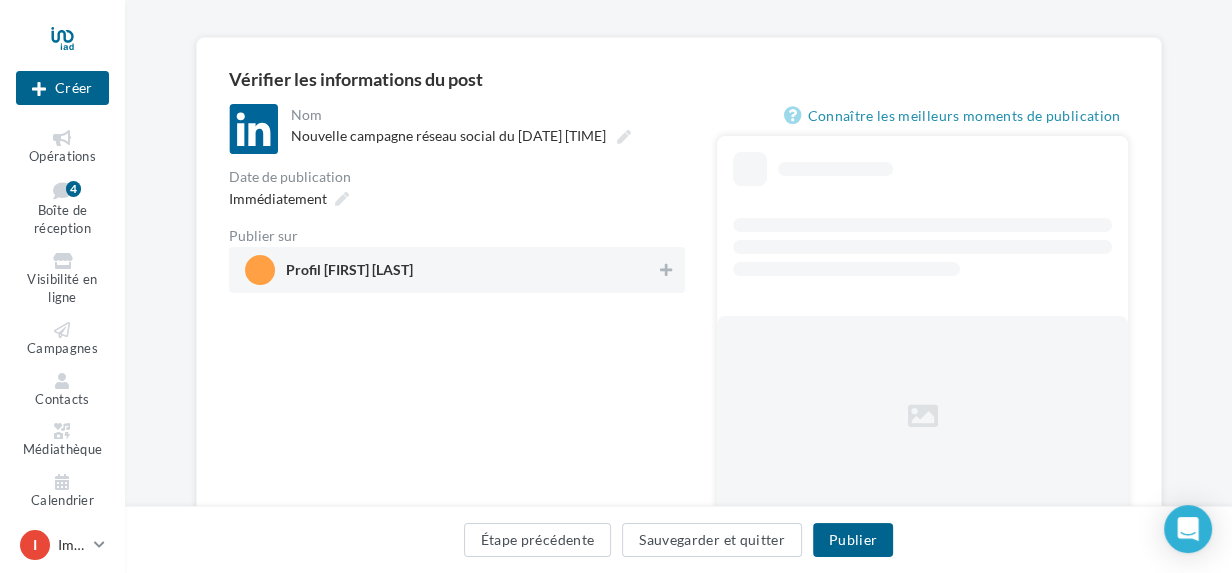 scroll, scrollTop: 130, scrollLeft: 0, axis: vertical 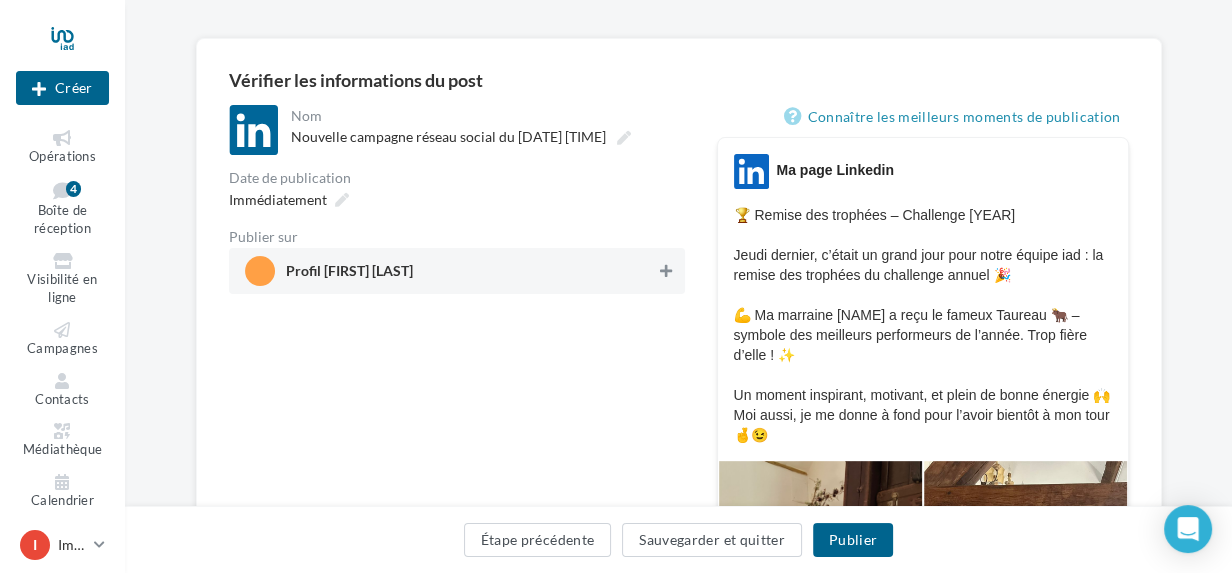 click at bounding box center [666, 271] 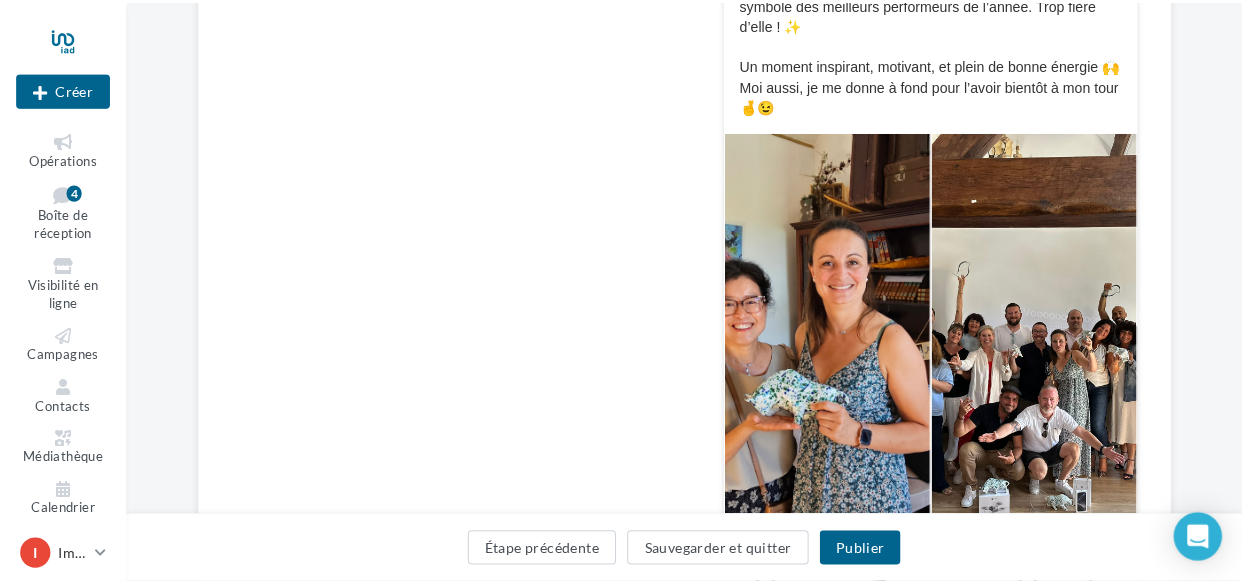 scroll, scrollTop: 493, scrollLeft: 0, axis: vertical 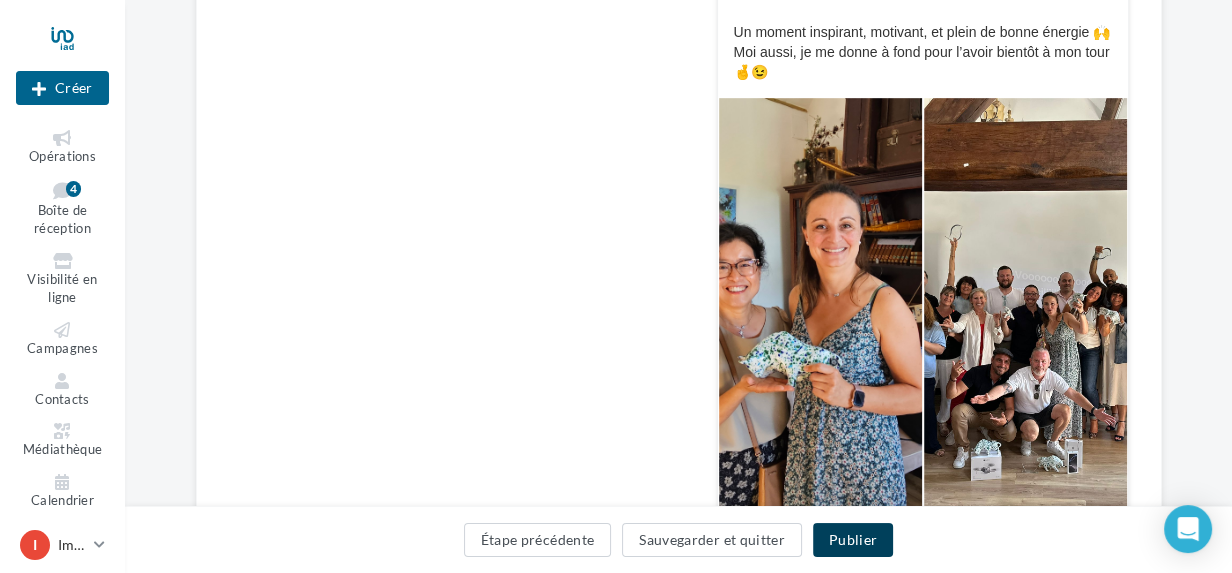 click on "Publier" at bounding box center (853, 540) 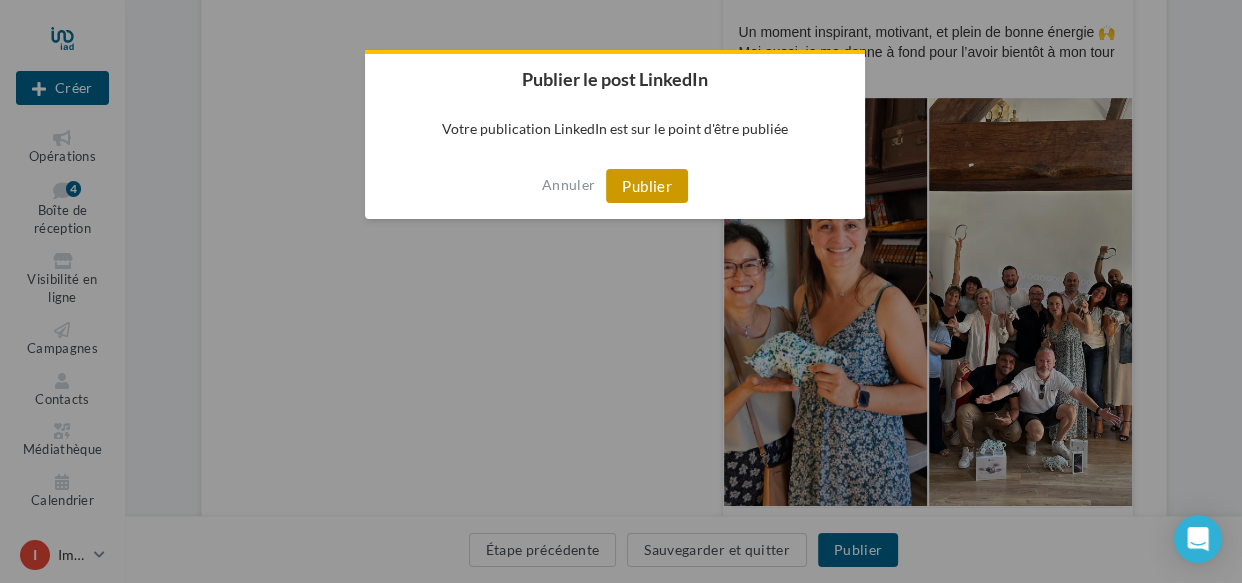 click on "Publier" at bounding box center [647, 186] 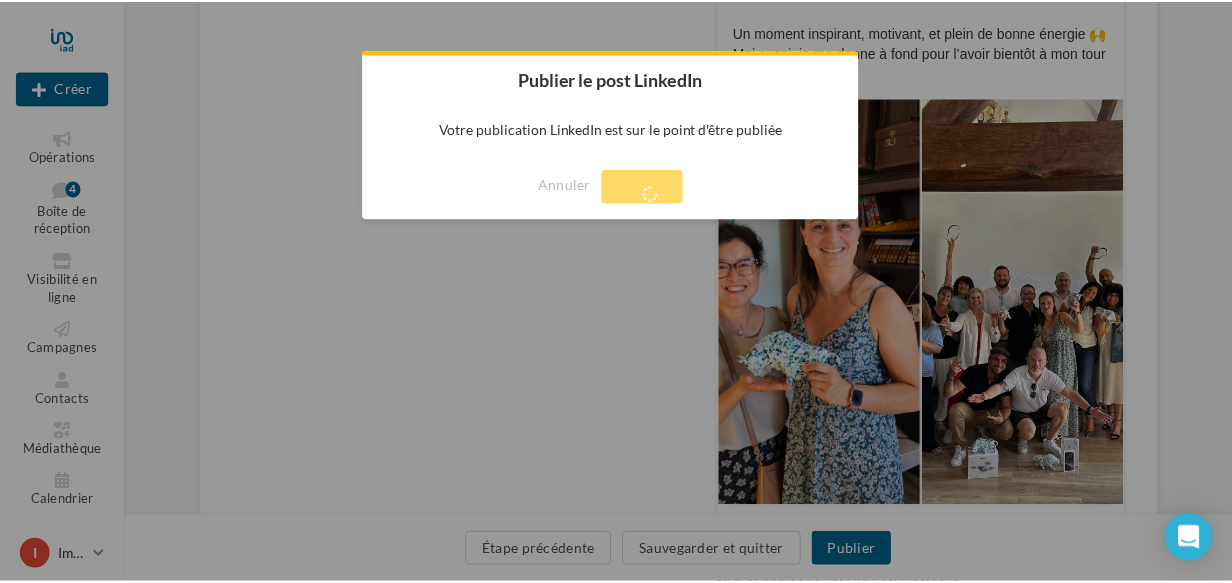 scroll, scrollTop: 31, scrollLeft: 0, axis: vertical 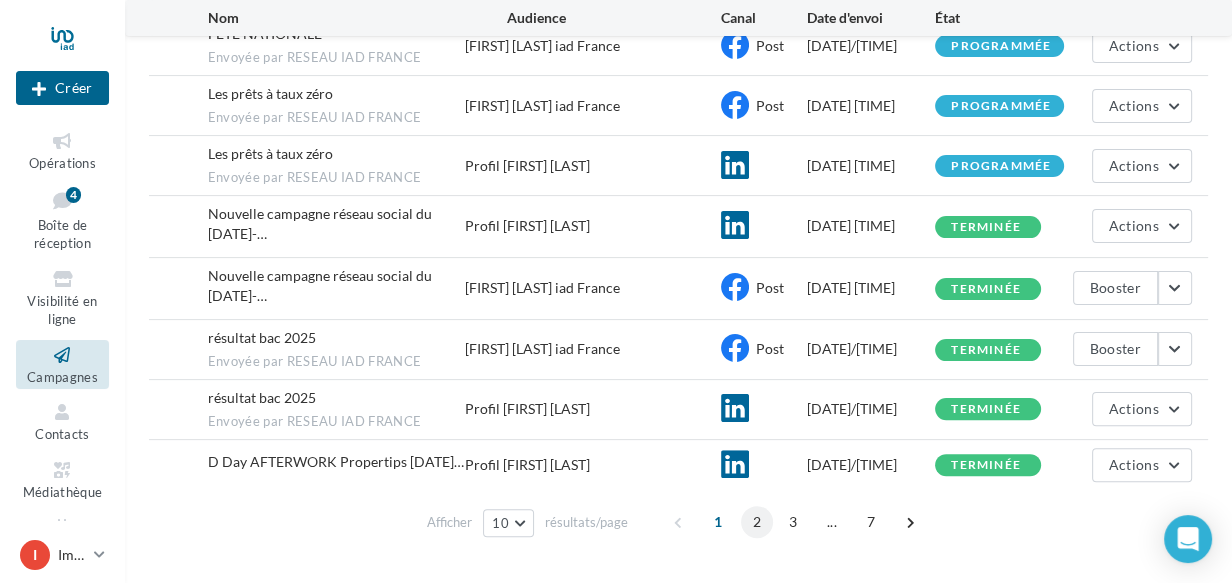 click on "2" at bounding box center (757, 522) 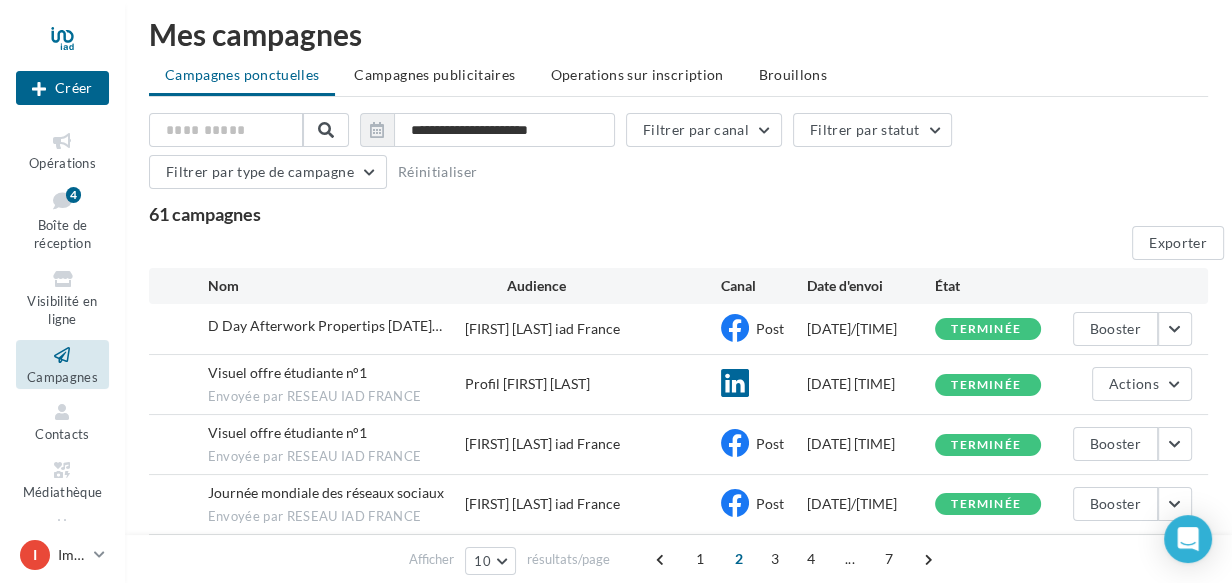 scroll, scrollTop: 0, scrollLeft: 0, axis: both 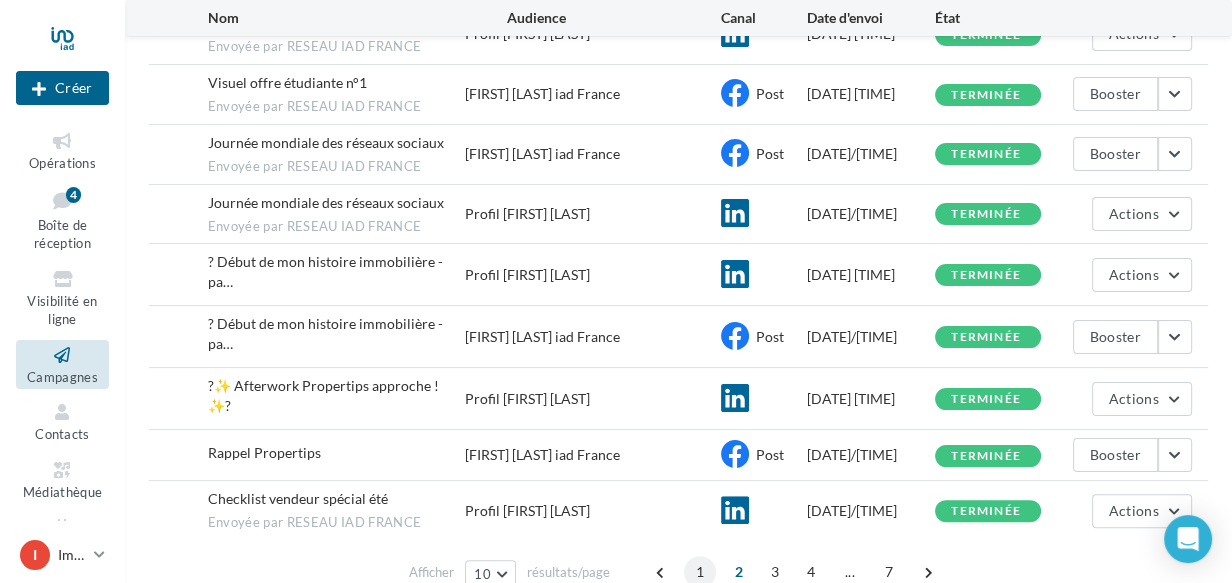 click on "1" at bounding box center [700, 572] 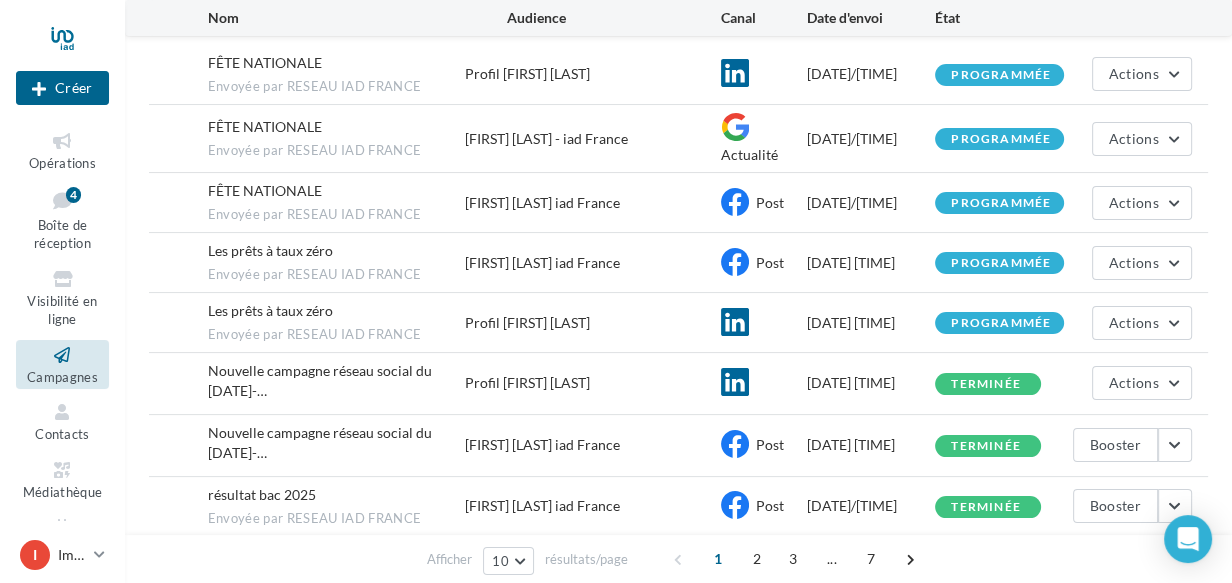 scroll, scrollTop: 429, scrollLeft: 0, axis: vertical 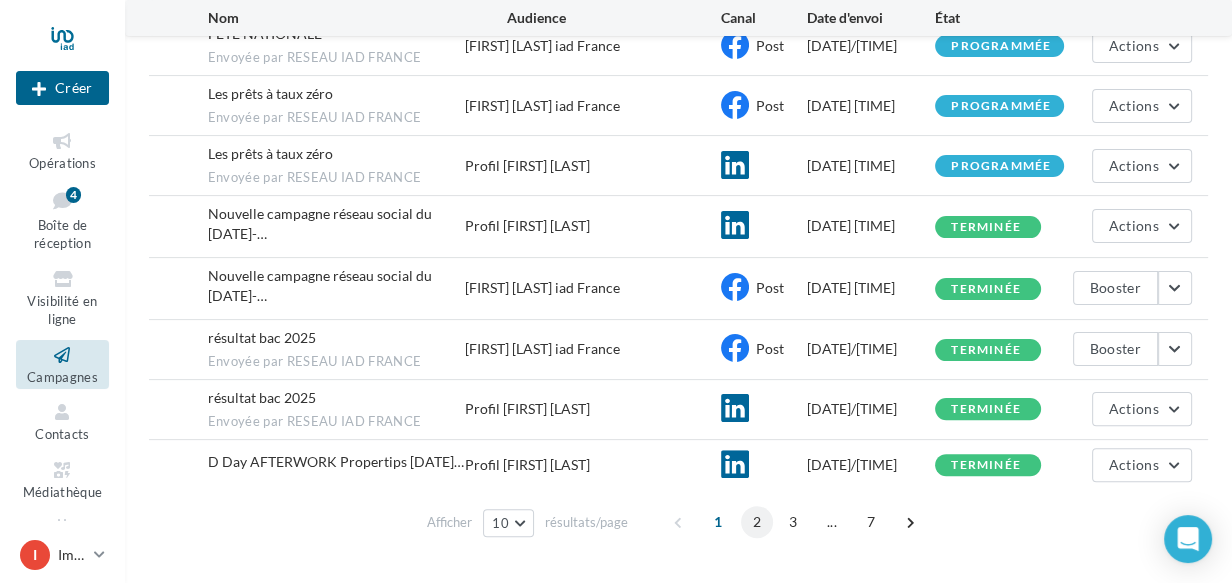 click on "2" at bounding box center [757, 522] 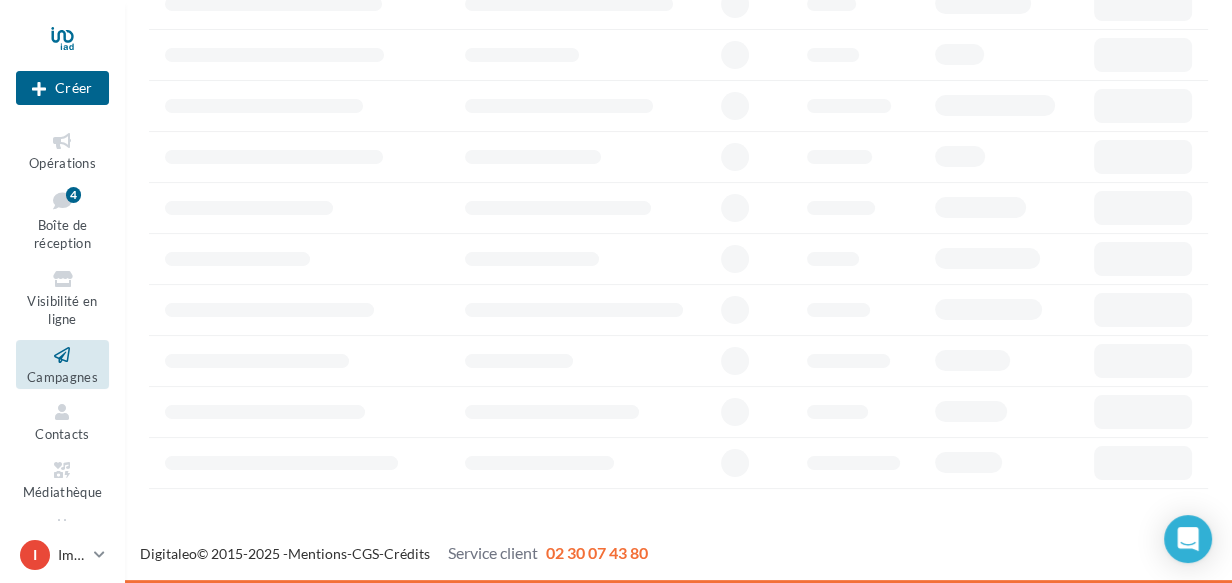 scroll, scrollTop: 212, scrollLeft: 0, axis: vertical 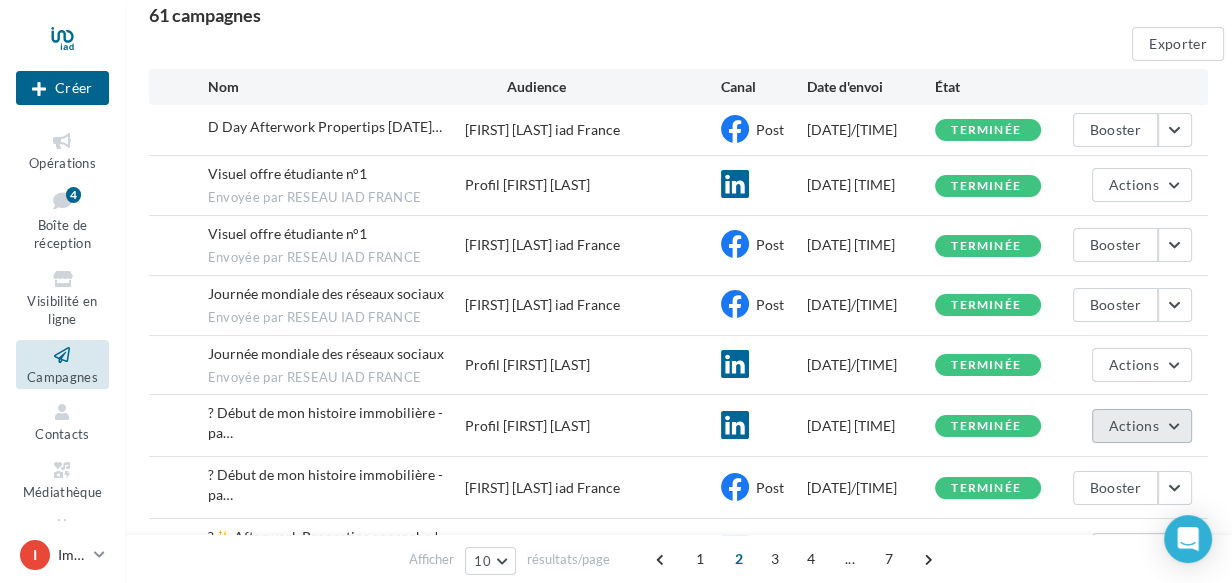 click on "Actions" at bounding box center (1134, 184) 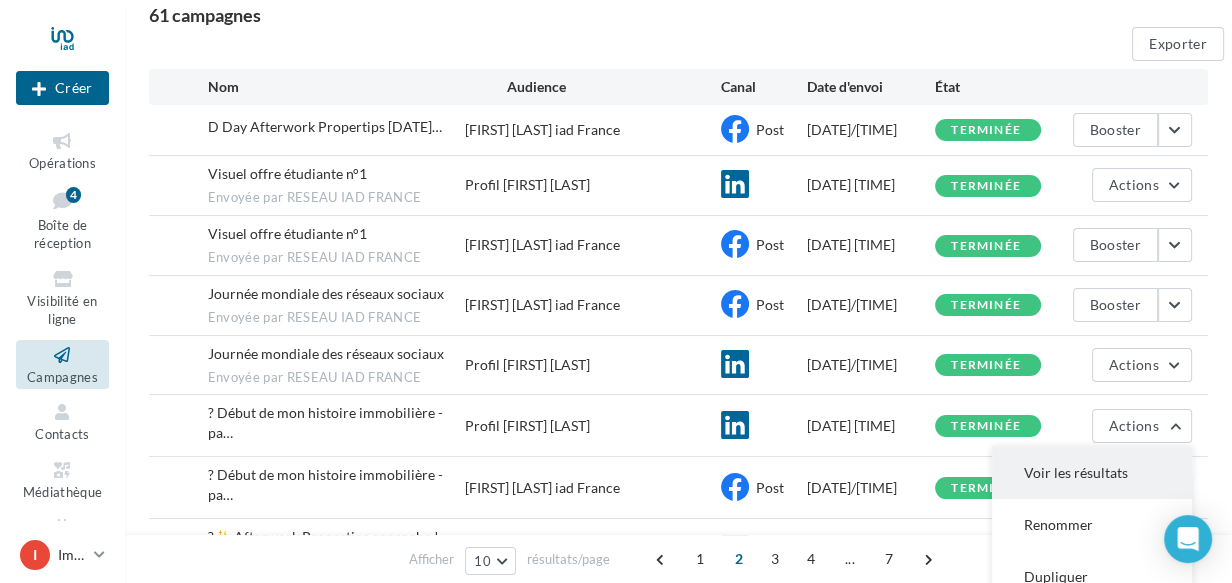 click on "Voir les résultats" at bounding box center (1092, 473) 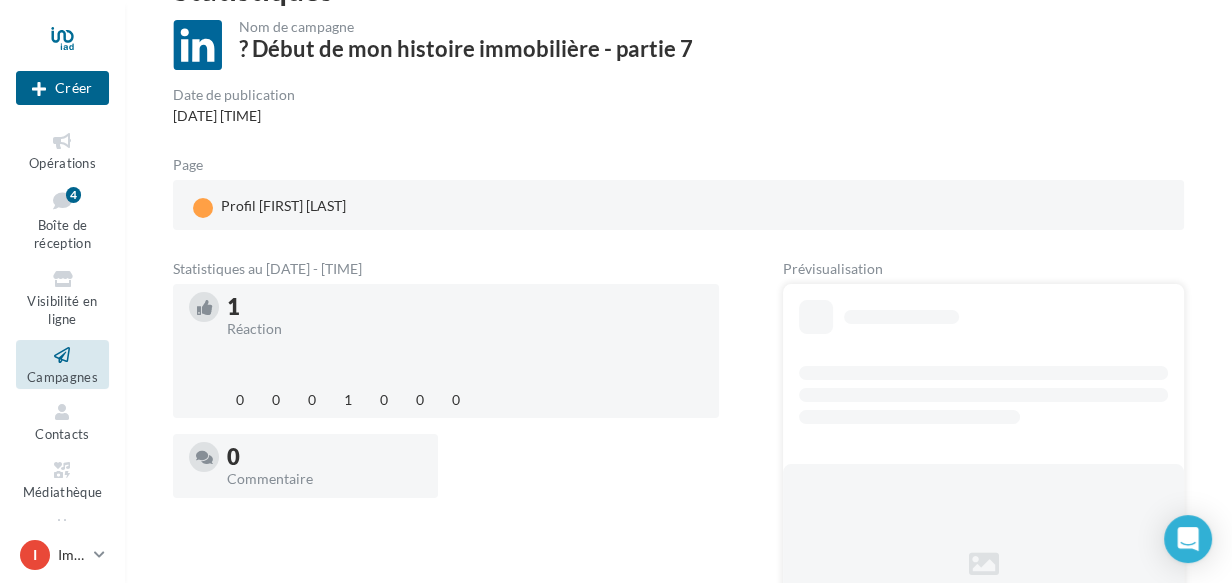 scroll, scrollTop: 0, scrollLeft: 0, axis: both 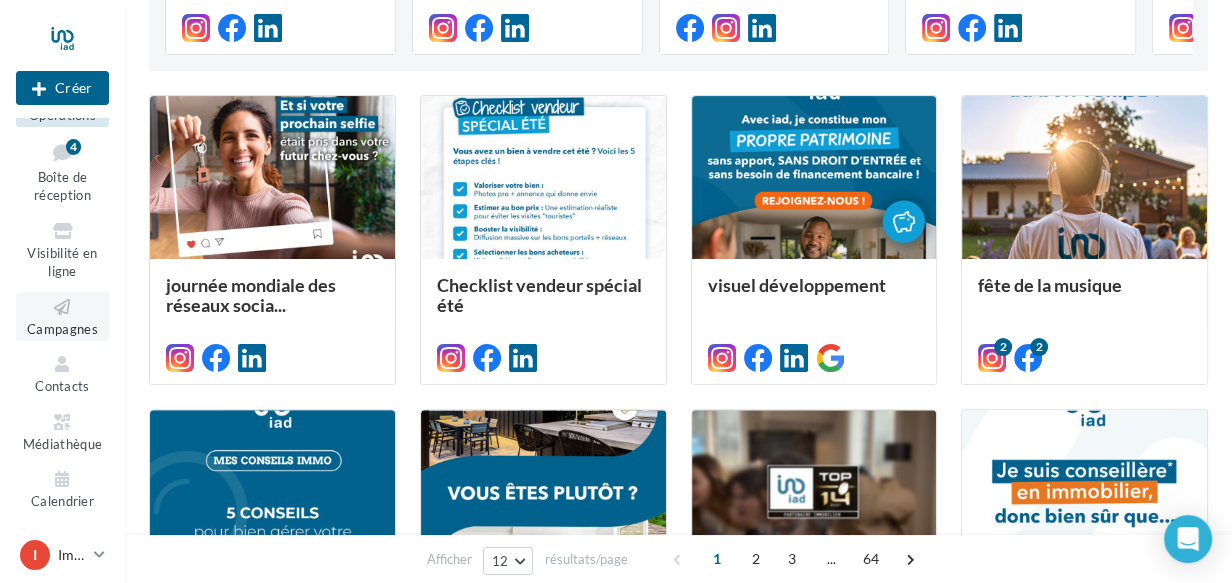 click on "Campagnes" at bounding box center (62, 329) 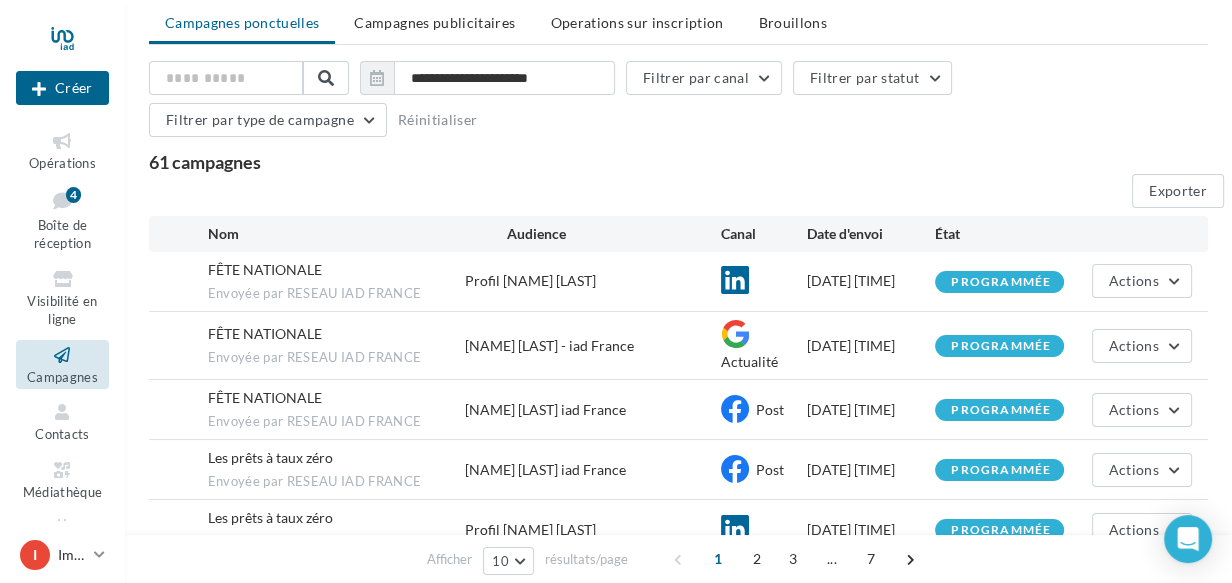 scroll, scrollTop: 0, scrollLeft: 0, axis: both 